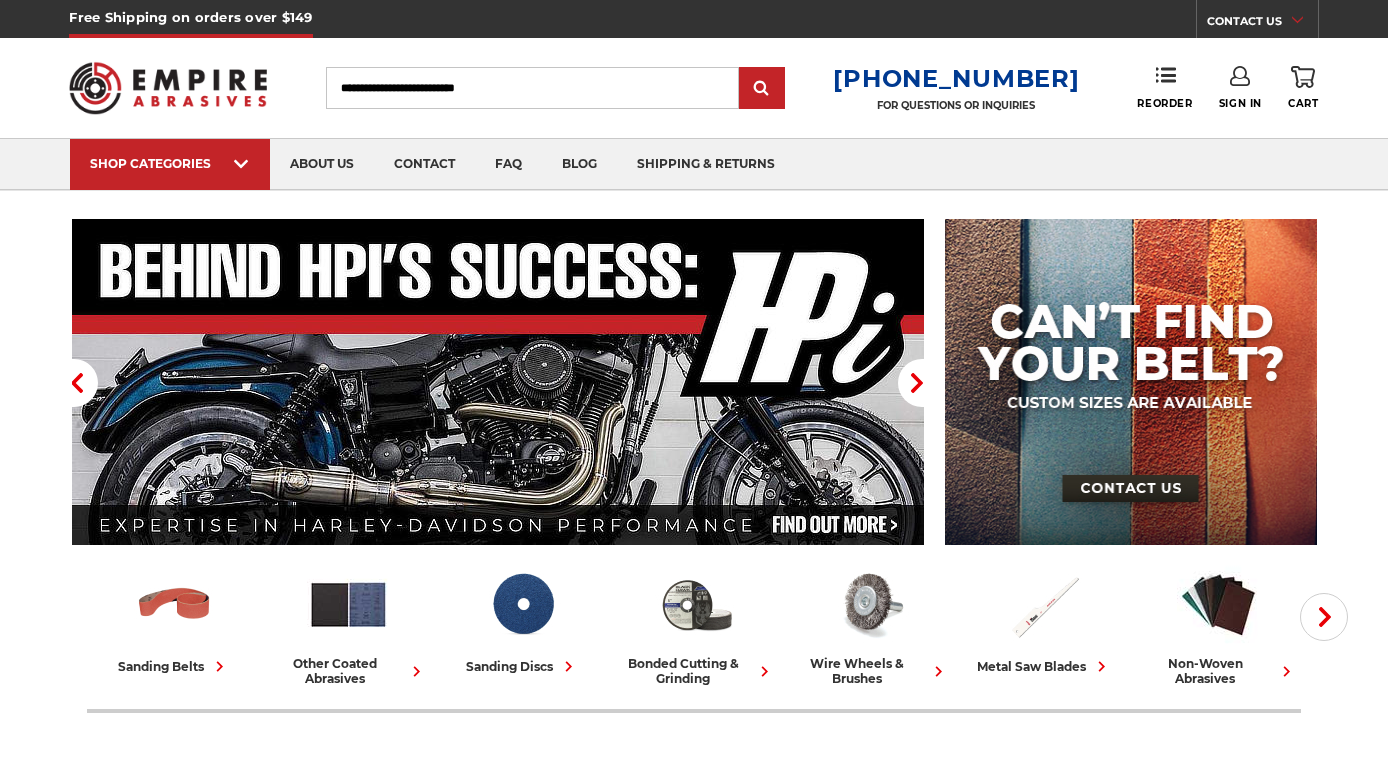 scroll, scrollTop: 0, scrollLeft: 0, axis: both 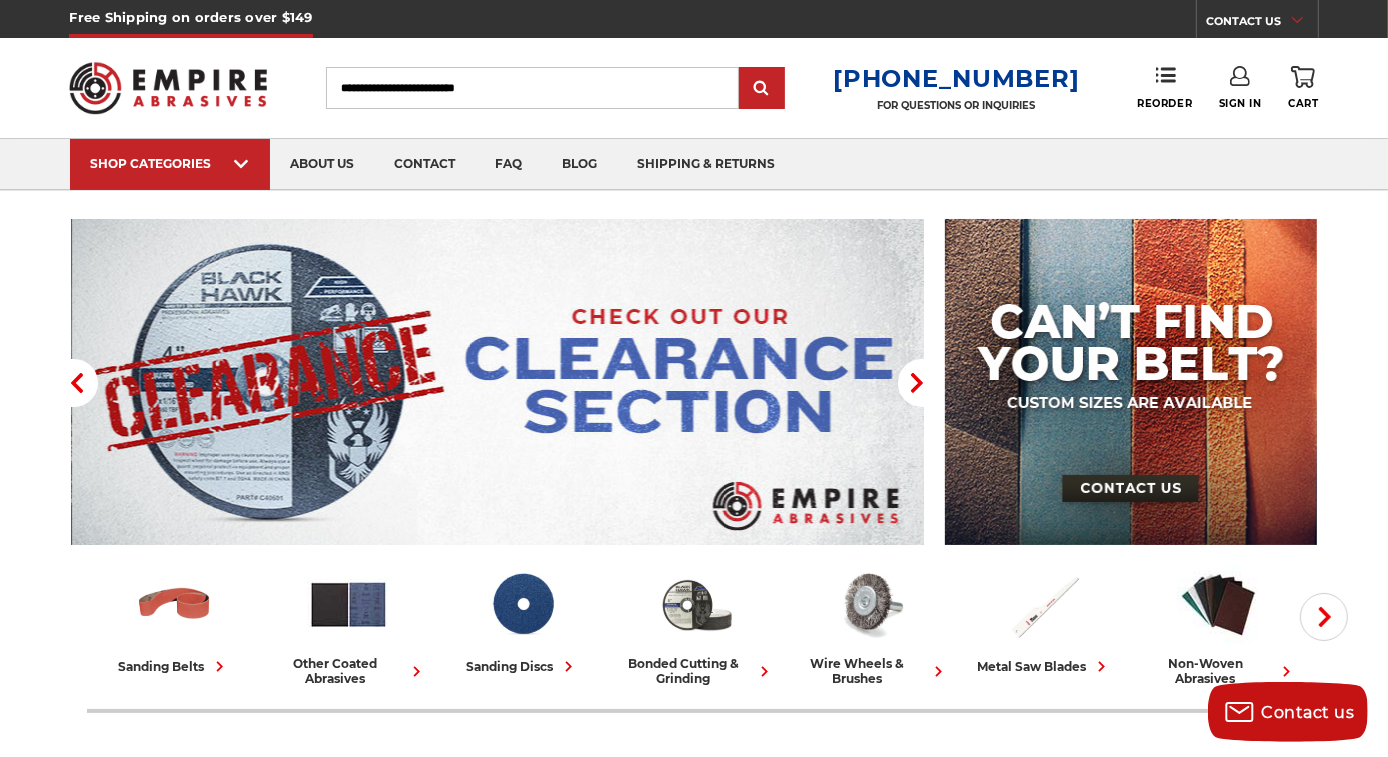click on "Search" at bounding box center [532, 88] 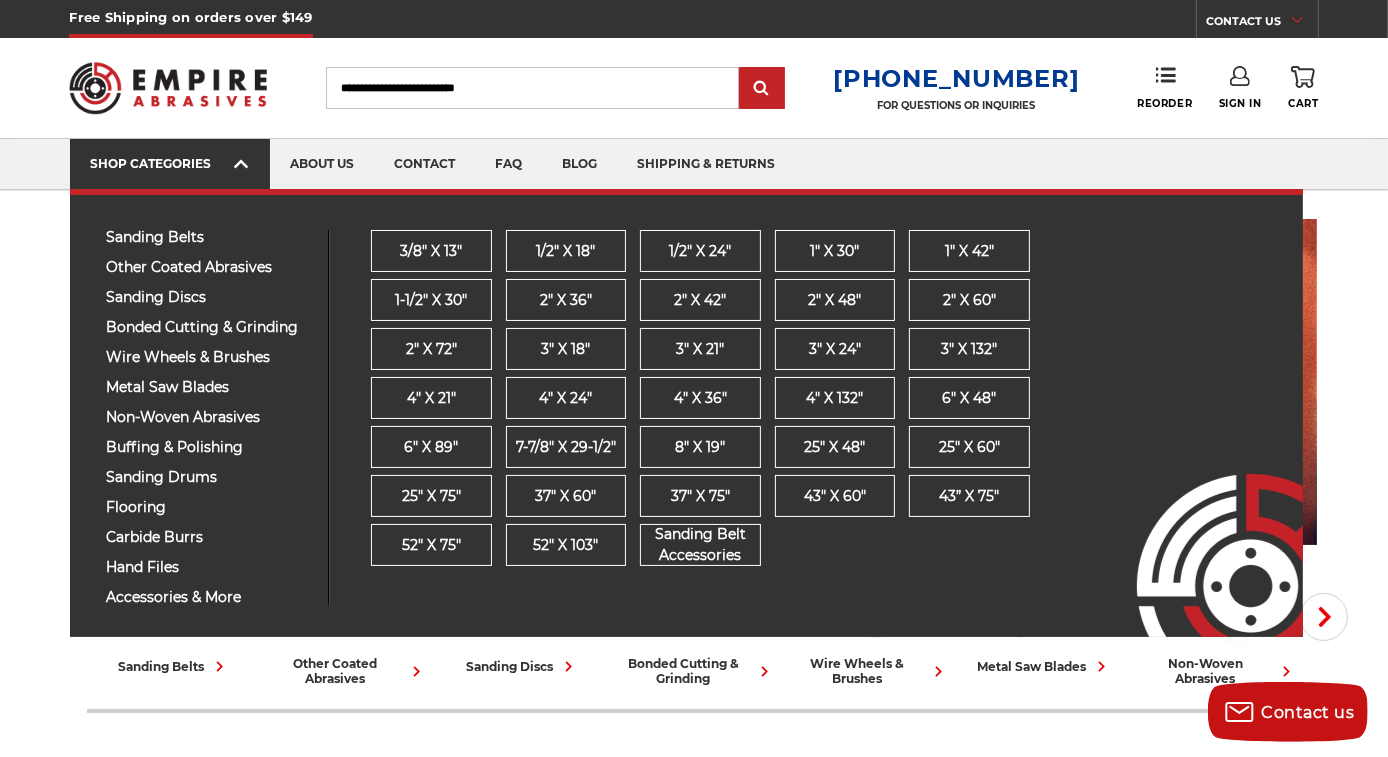 click 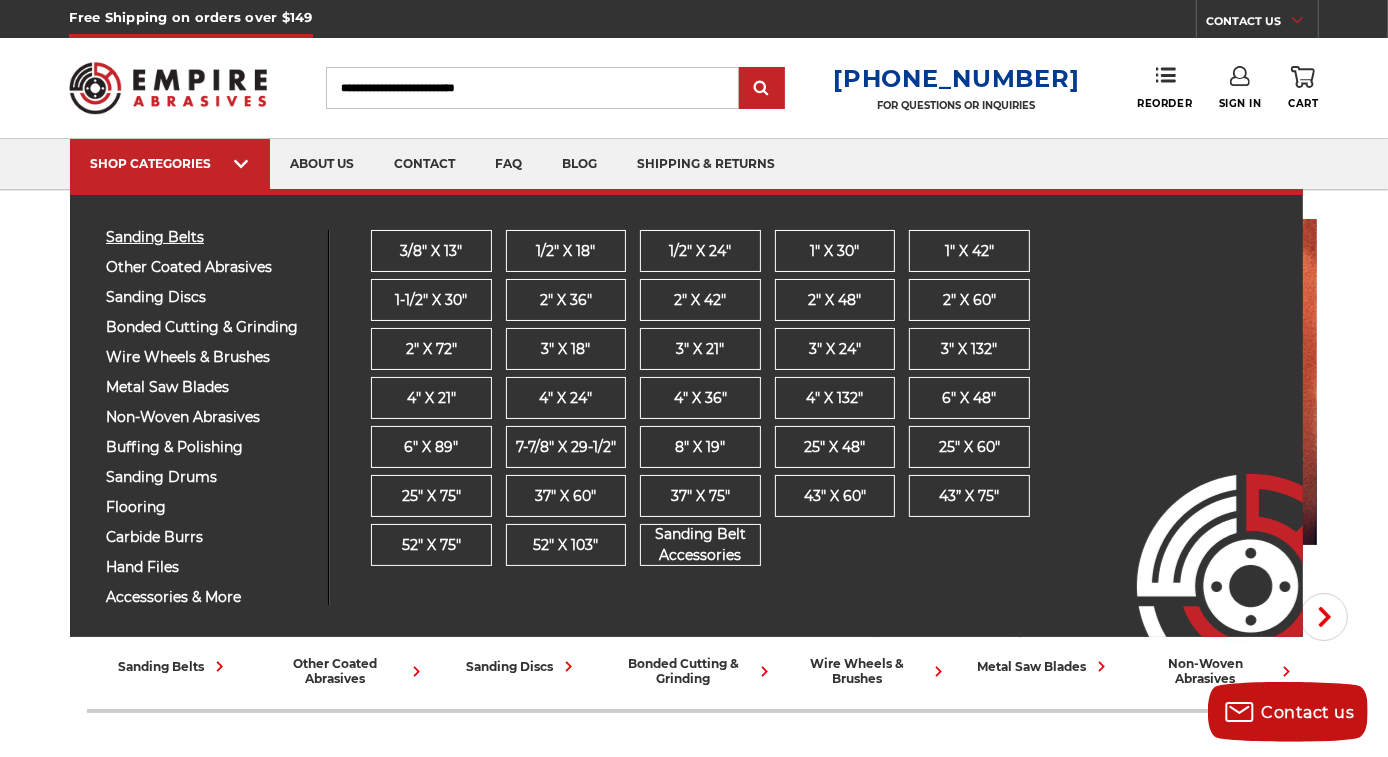 click on "sanding belts" at bounding box center (209, 237) 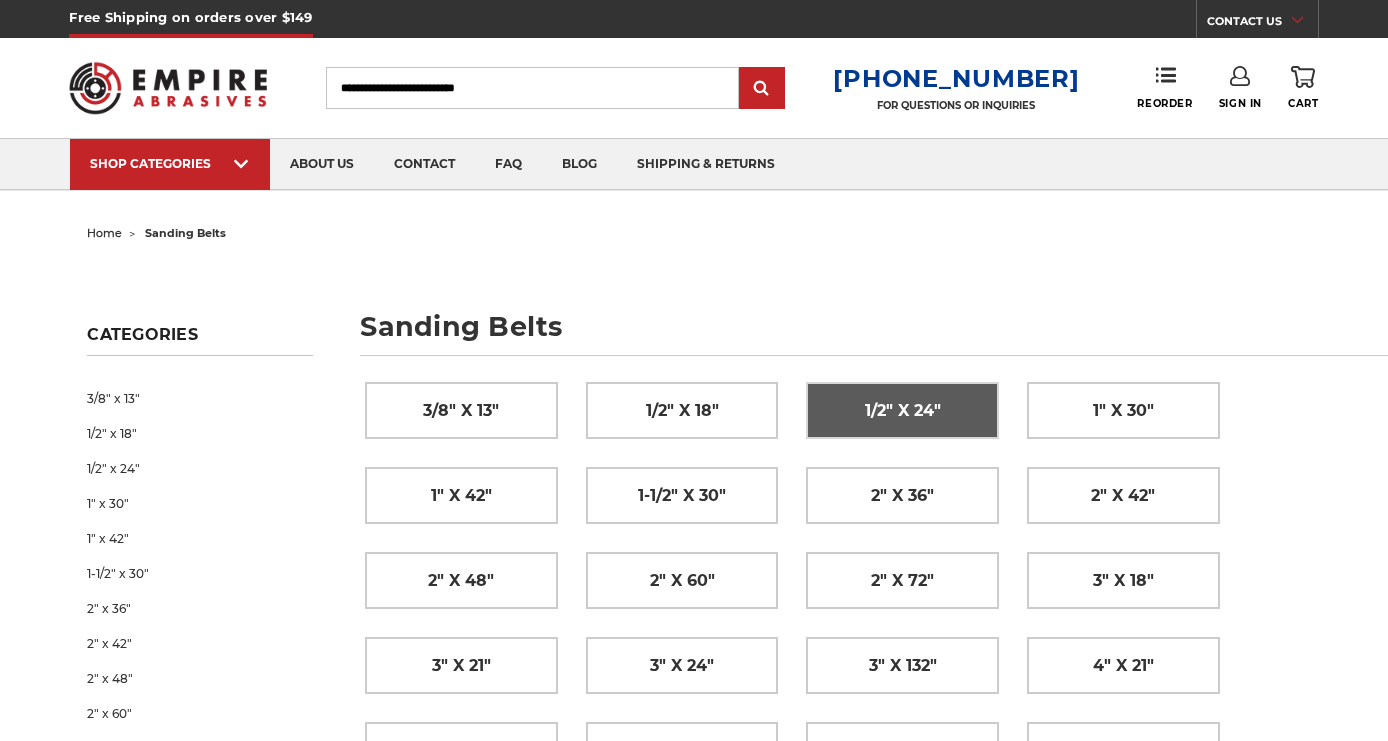 scroll, scrollTop: 0, scrollLeft: 0, axis: both 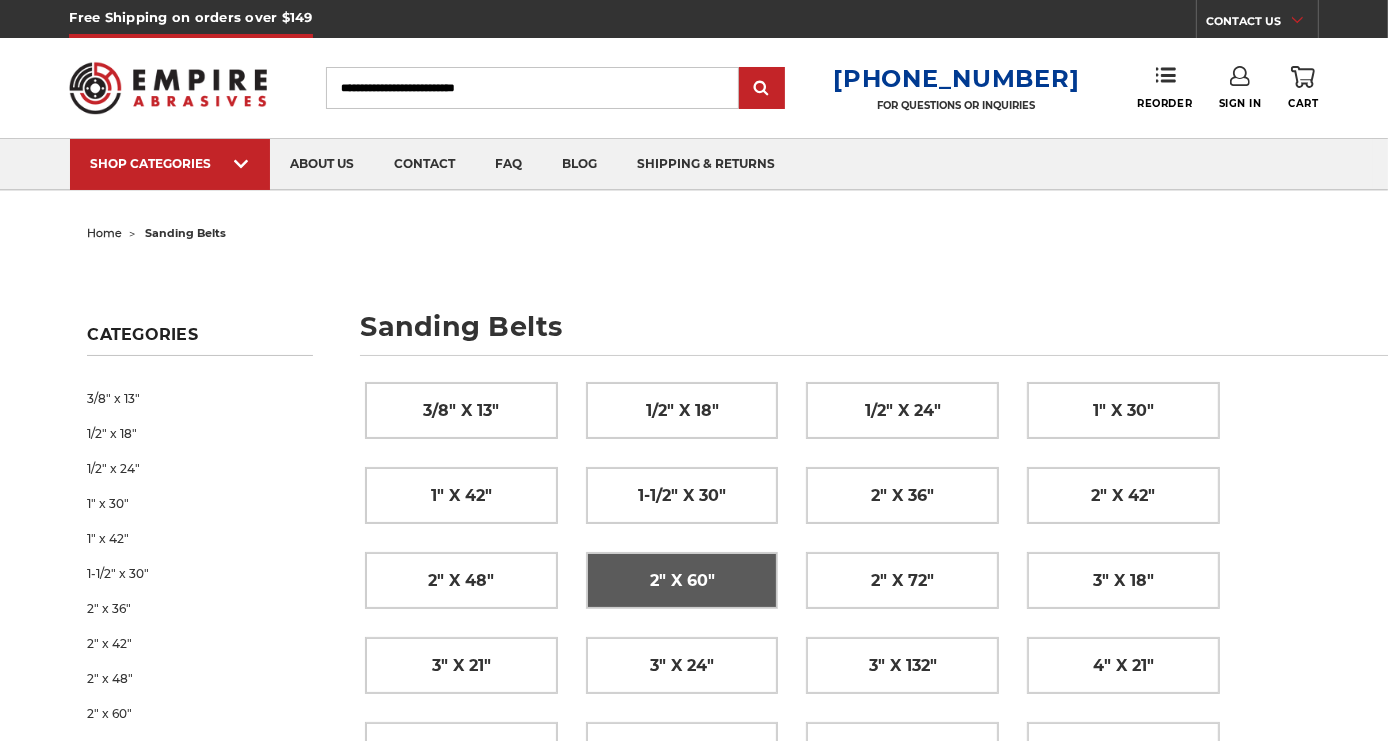 click on "2" x 60"" at bounding box center (682, 581) 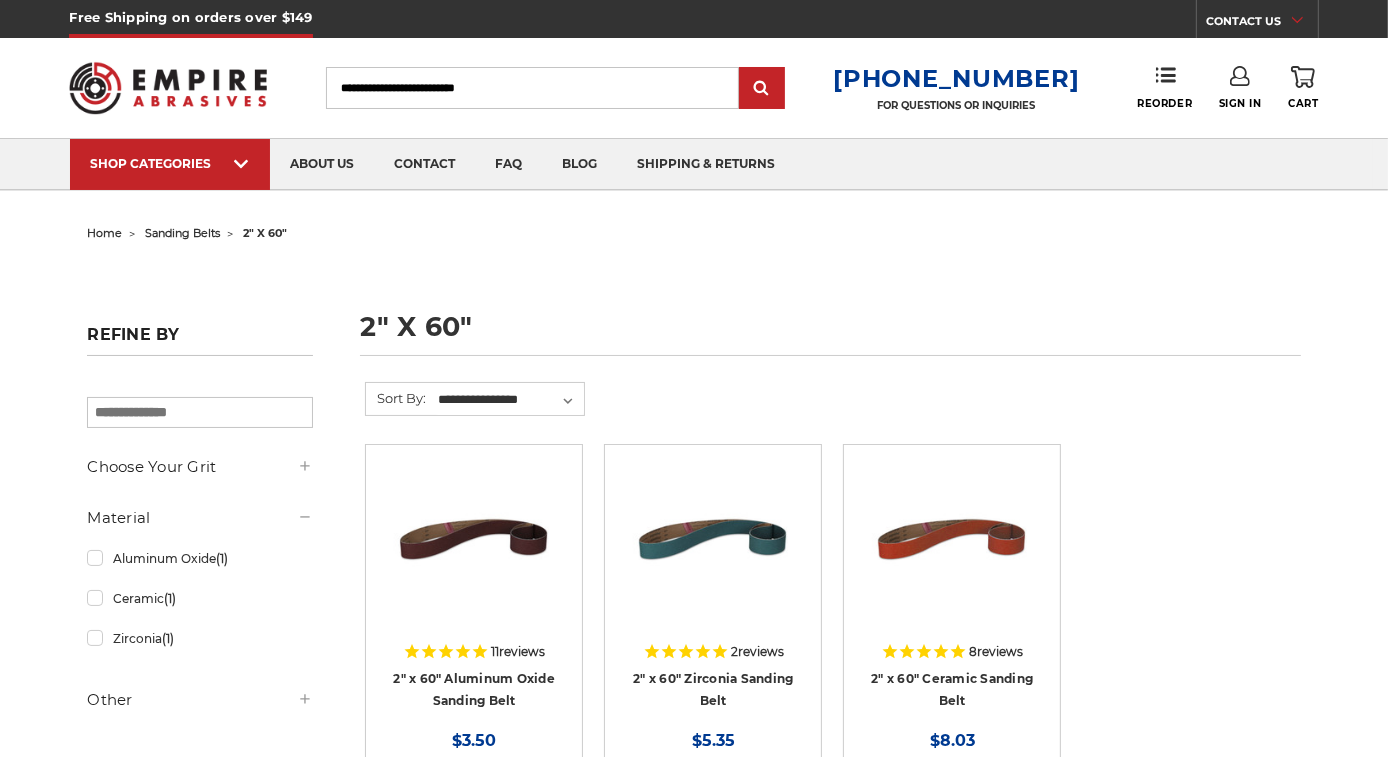 scroll, scrollTop: 78, scrollLeft: 0, axis: vertical 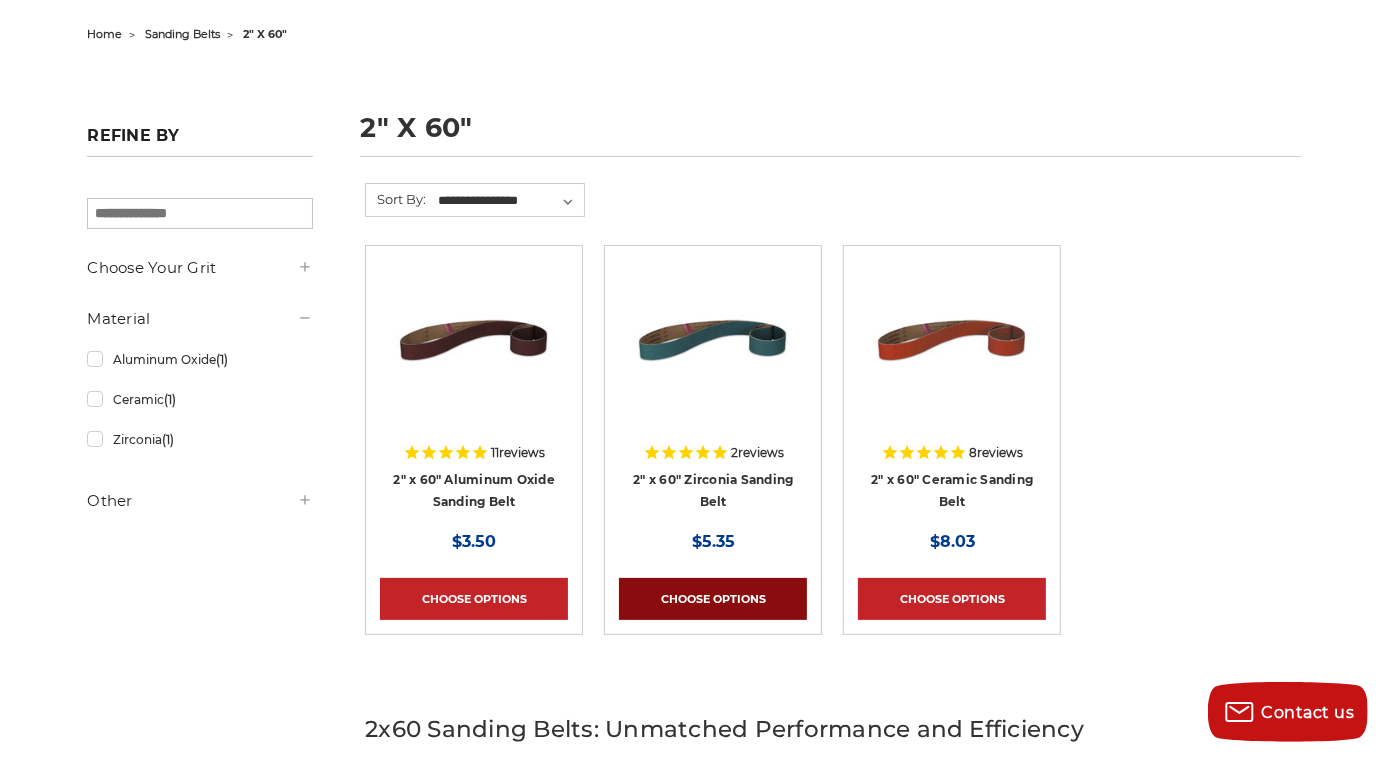 click on "Choose Options" at bounding box center (713, 599) 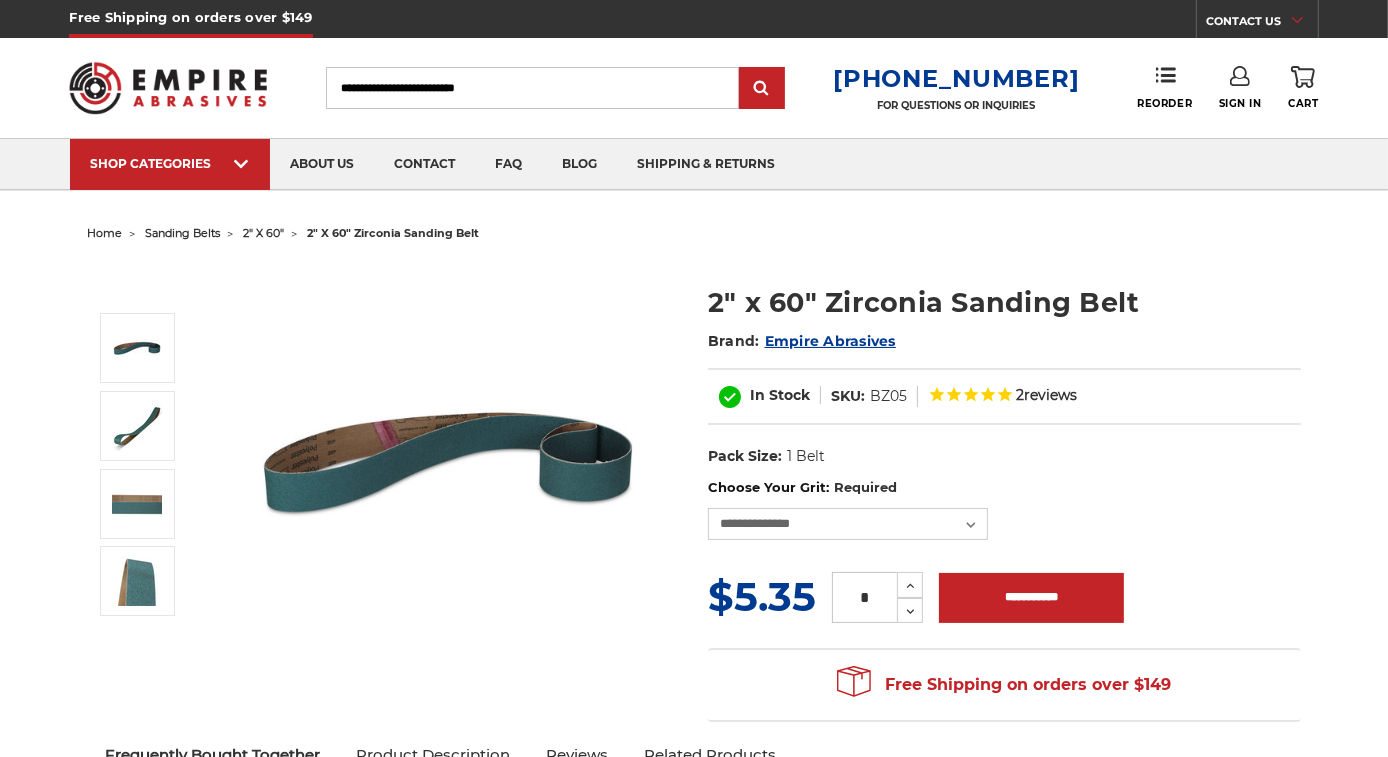 scroll, scrollTop: 99, scrollLeft: 0, axis: vertical 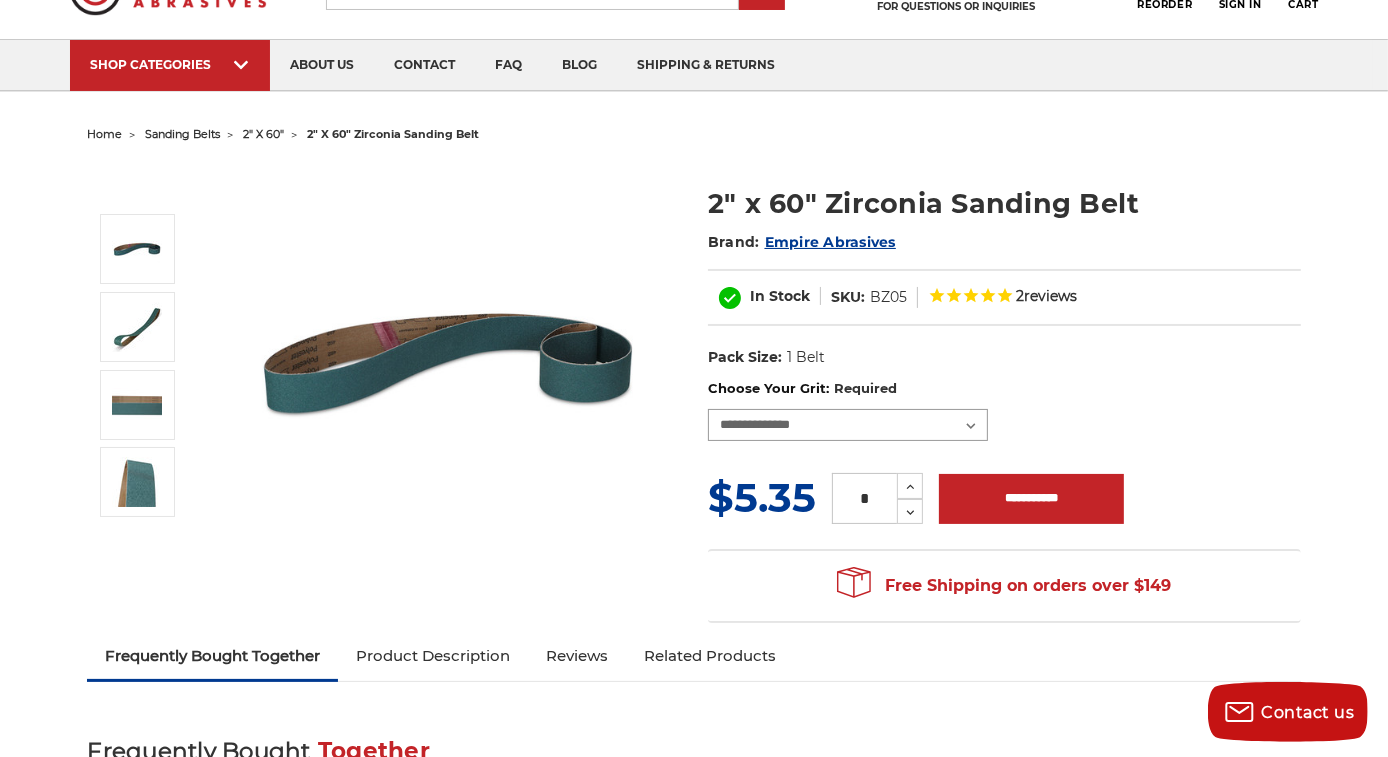 click on "**********" at bounding box center [848, 425] 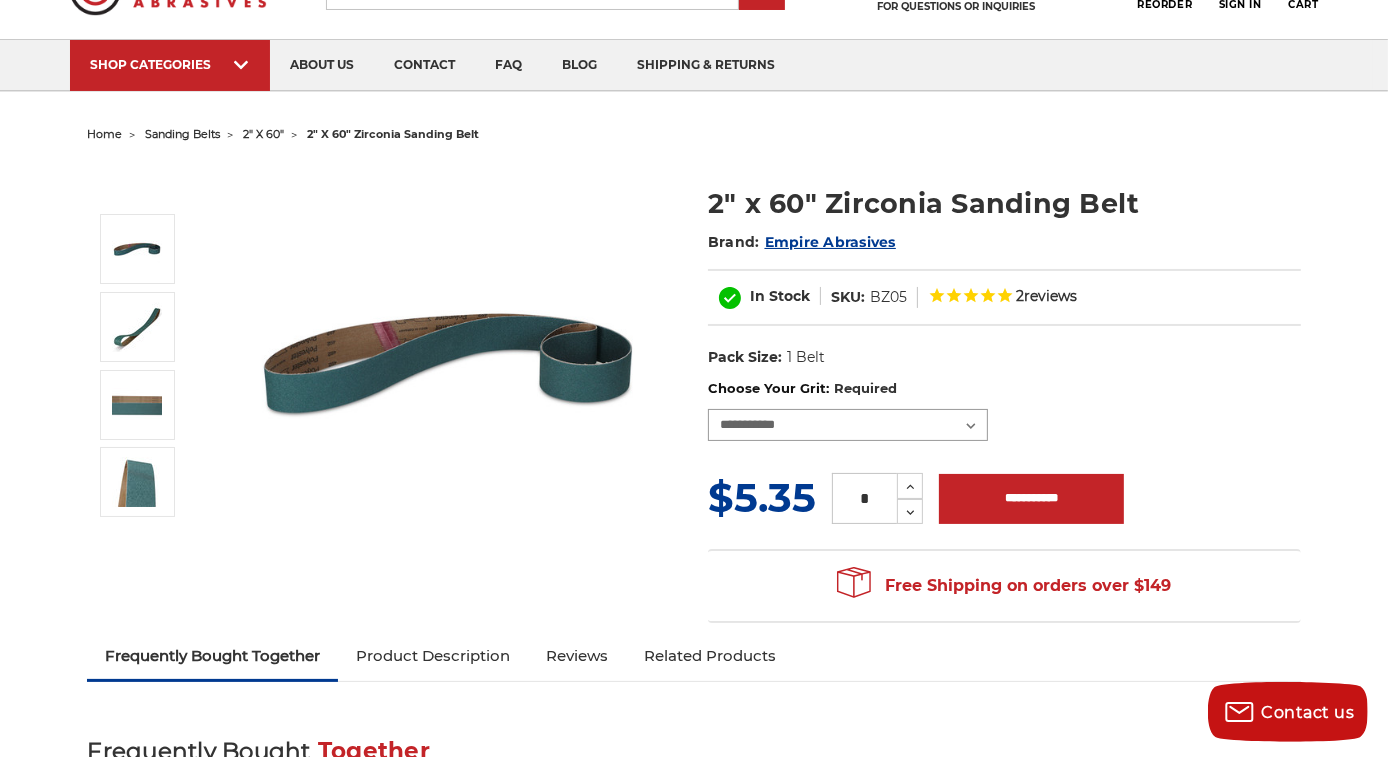 click on "**********" at bounding box center [848, 425] 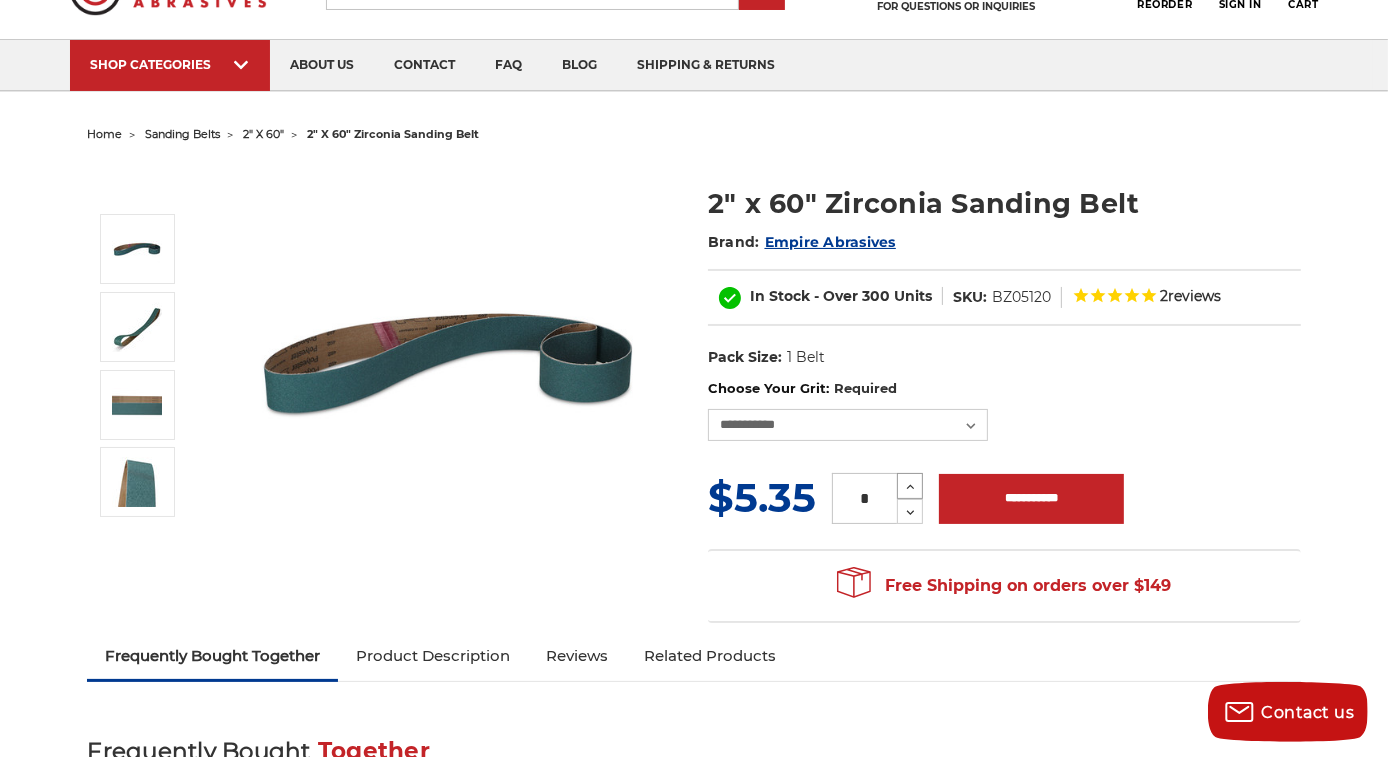 click 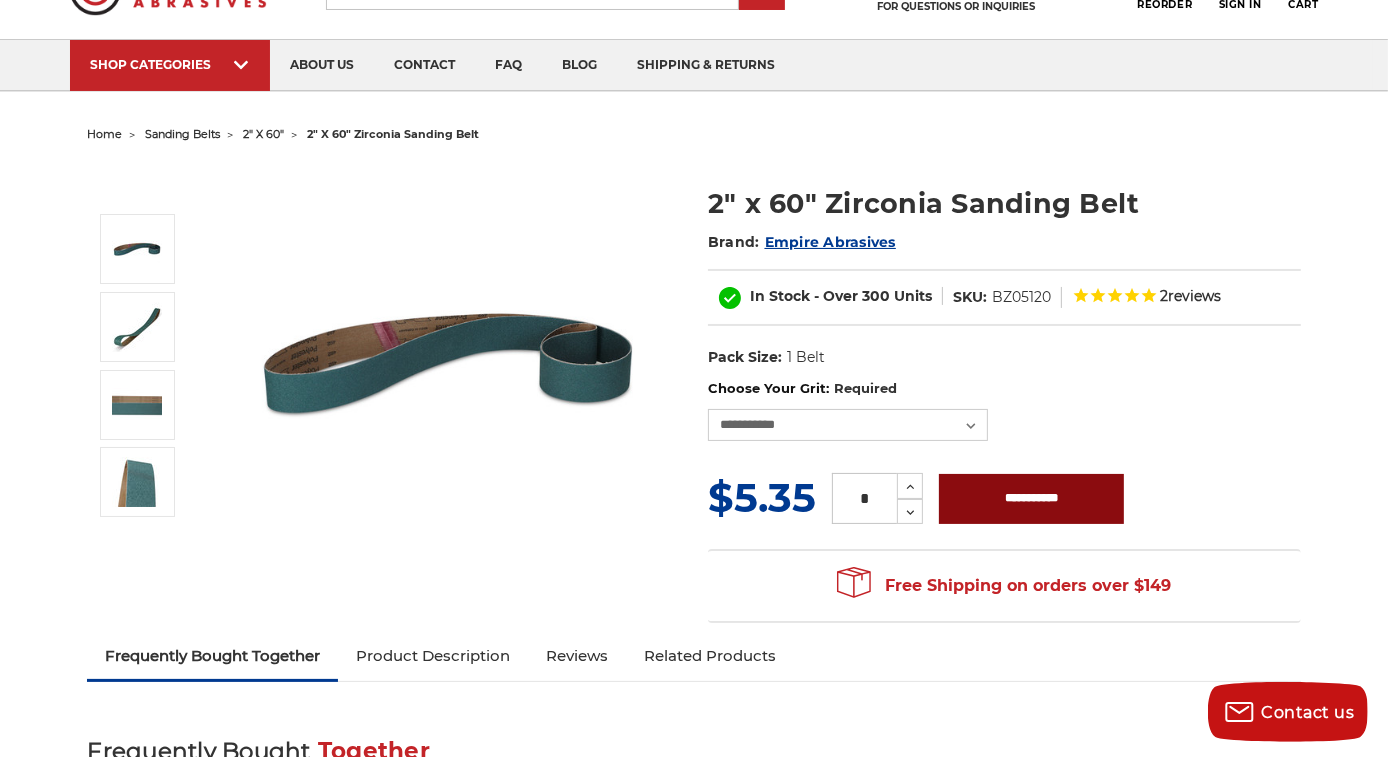 click on "**********" at bounding box center [1031, 499] 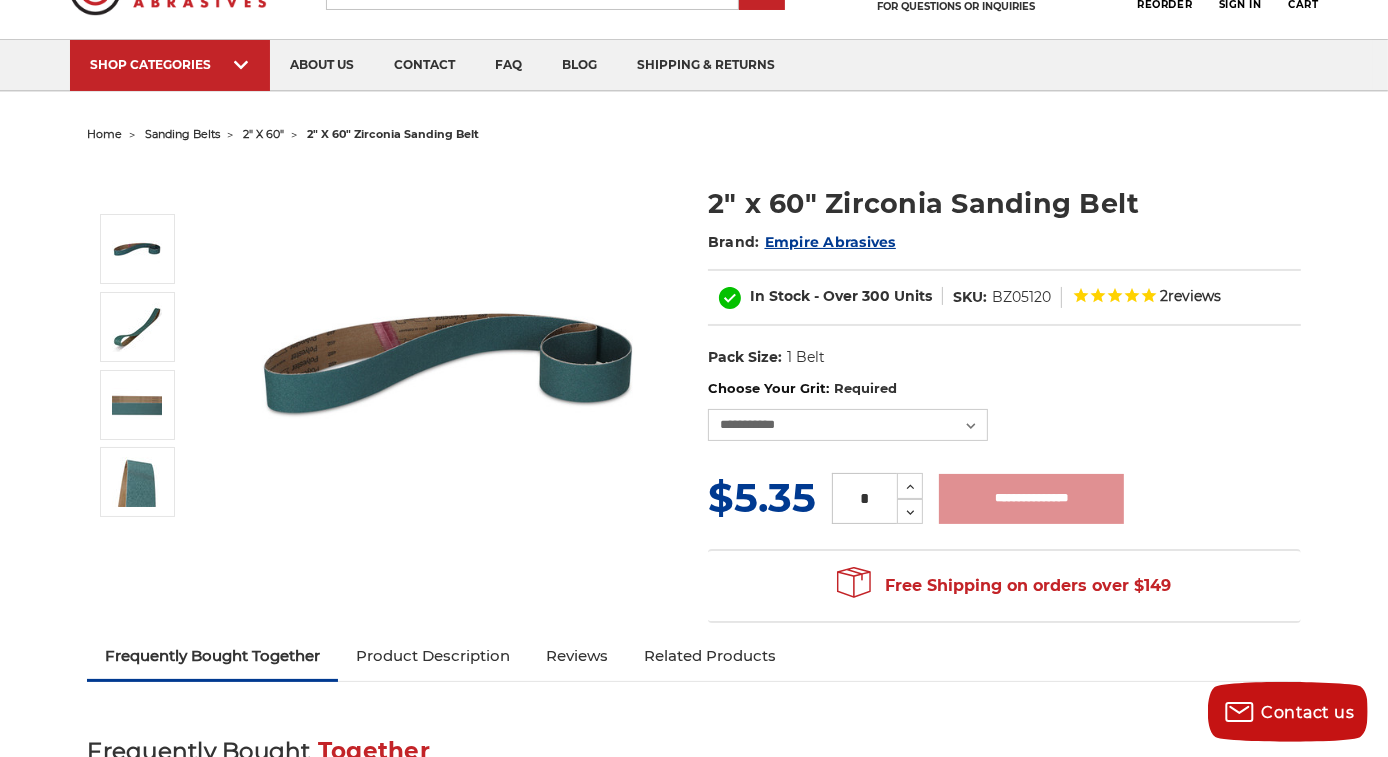 type on "**********" 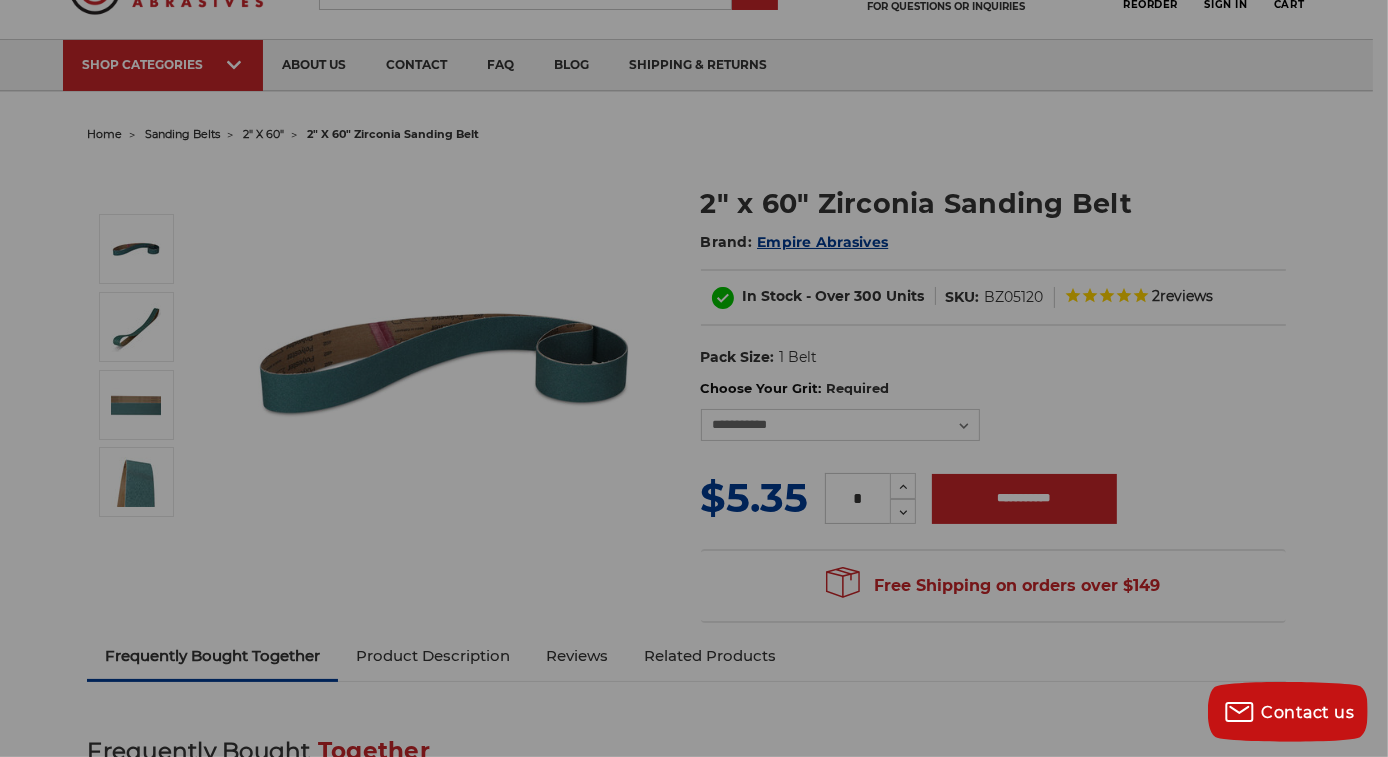scroll, scrollTop: 98, scrollLeft: 0, axis: vertical 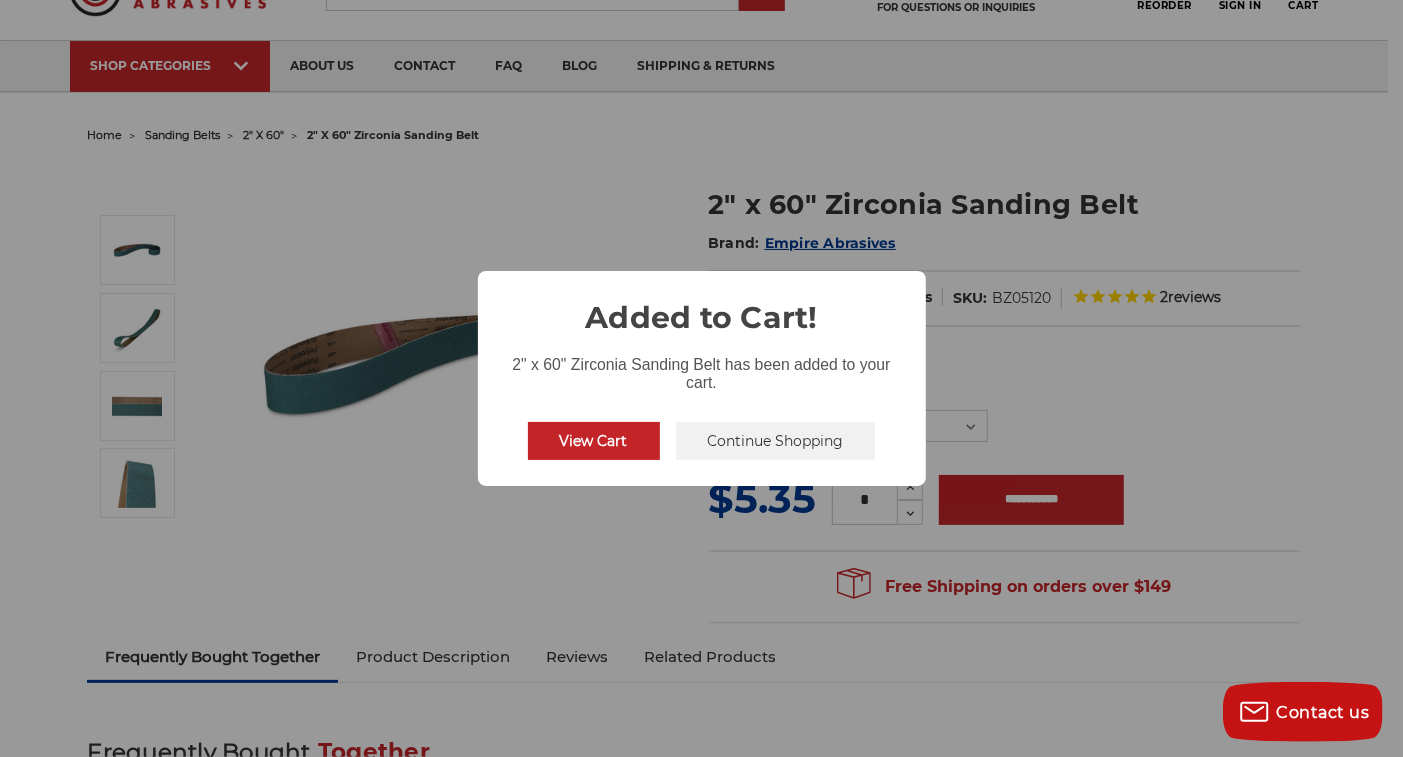 click on "Continue Shopping" at bounding box center [776, 441] 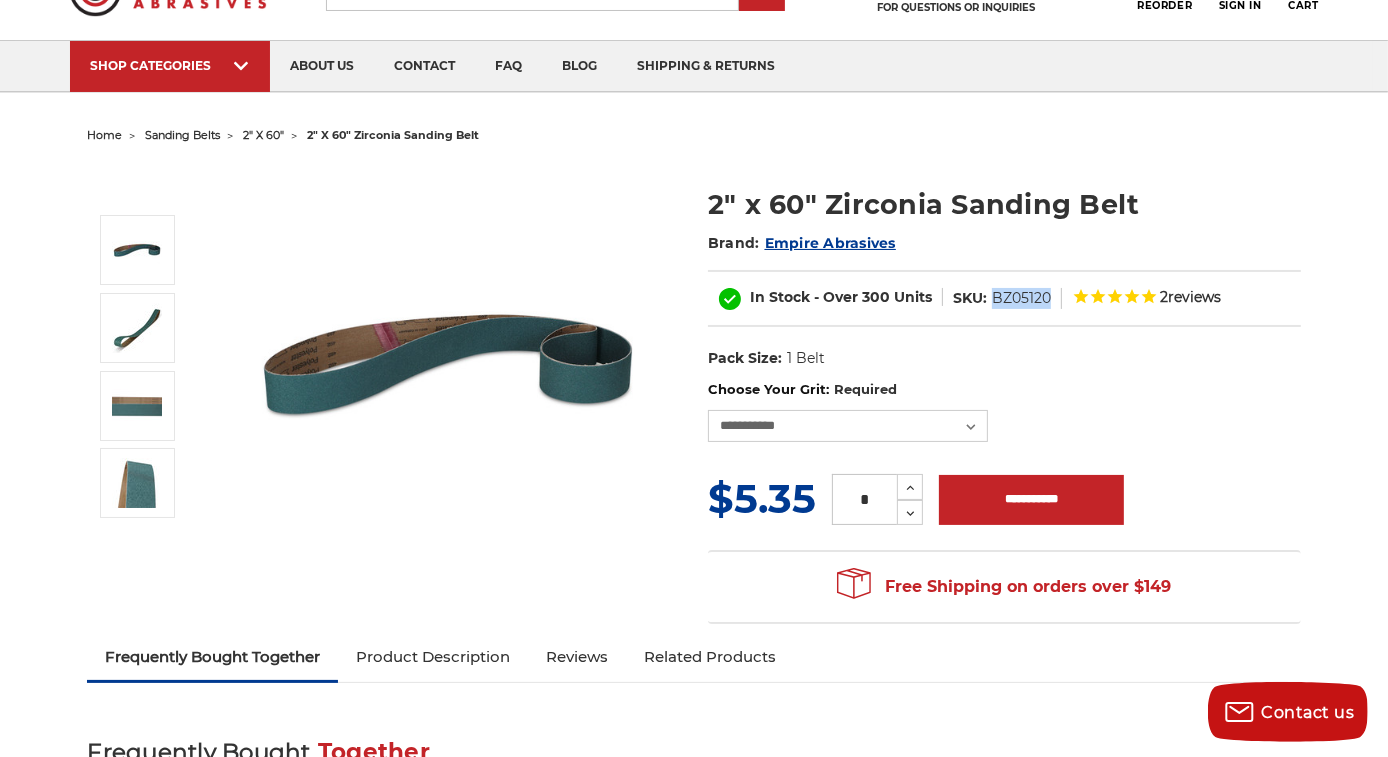 drag, startPoint x: 1047, startPoint y: 298, endPoint x: 994, endPoint y: 303, distance: 53.235325 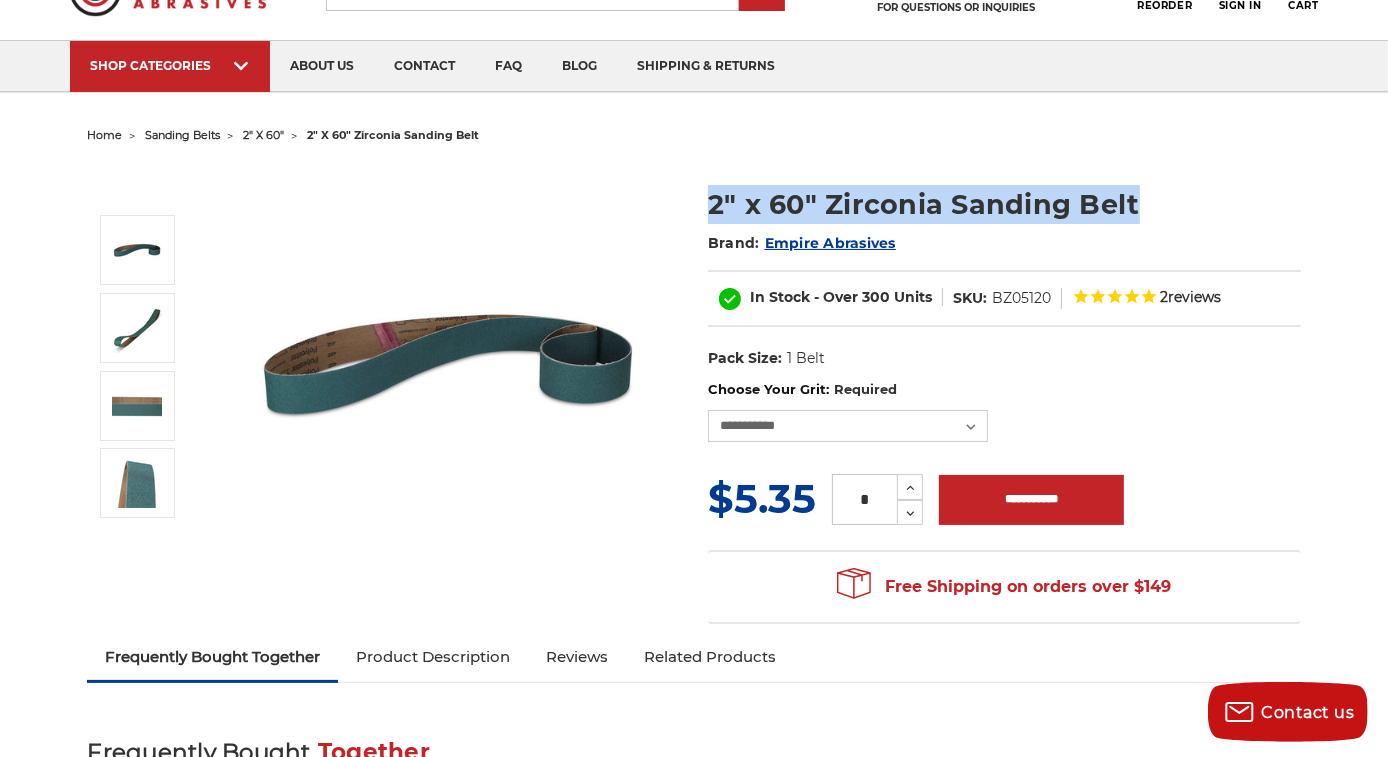 drag, startPoint x: 1162, startPoint y: 190, endPoint x: 709, endPoint y: 174, distance: 453.28247 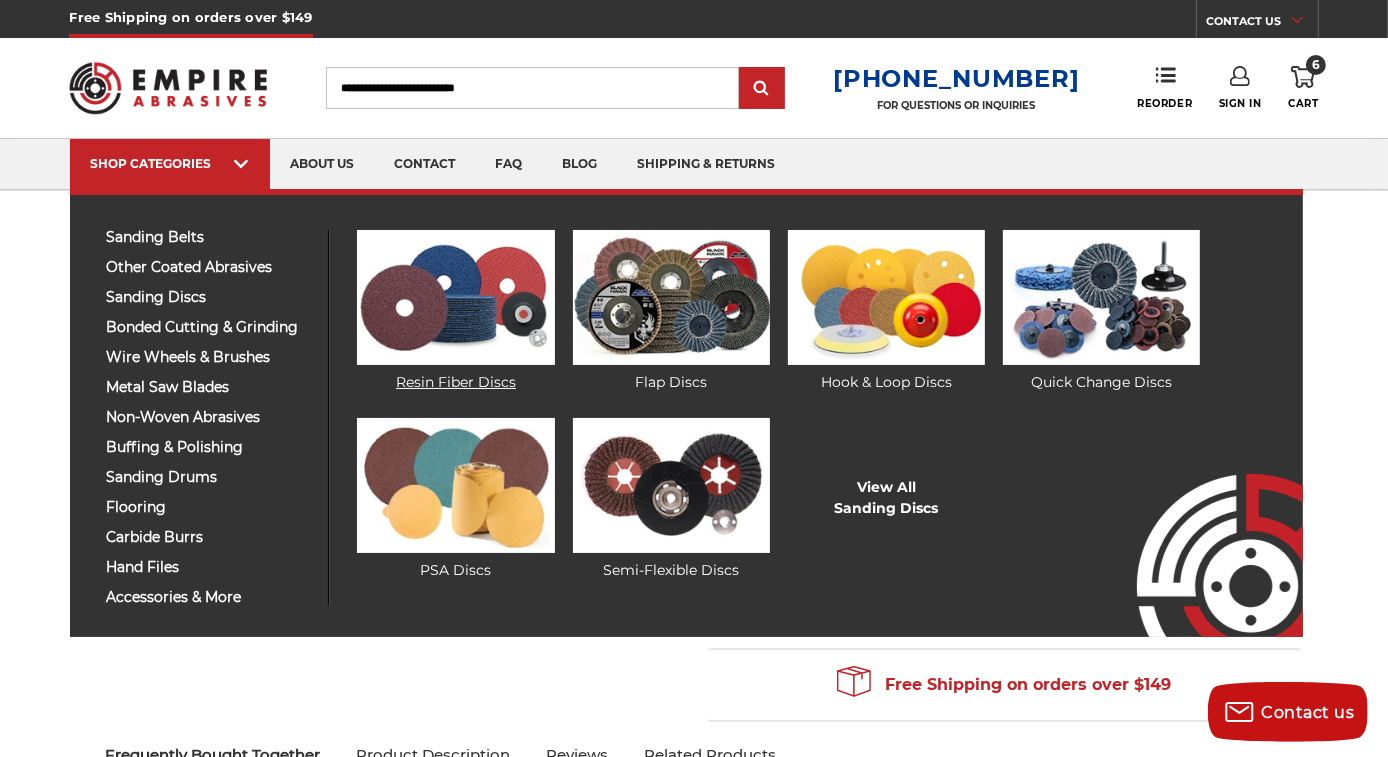 click at bounding box center [455, 297] 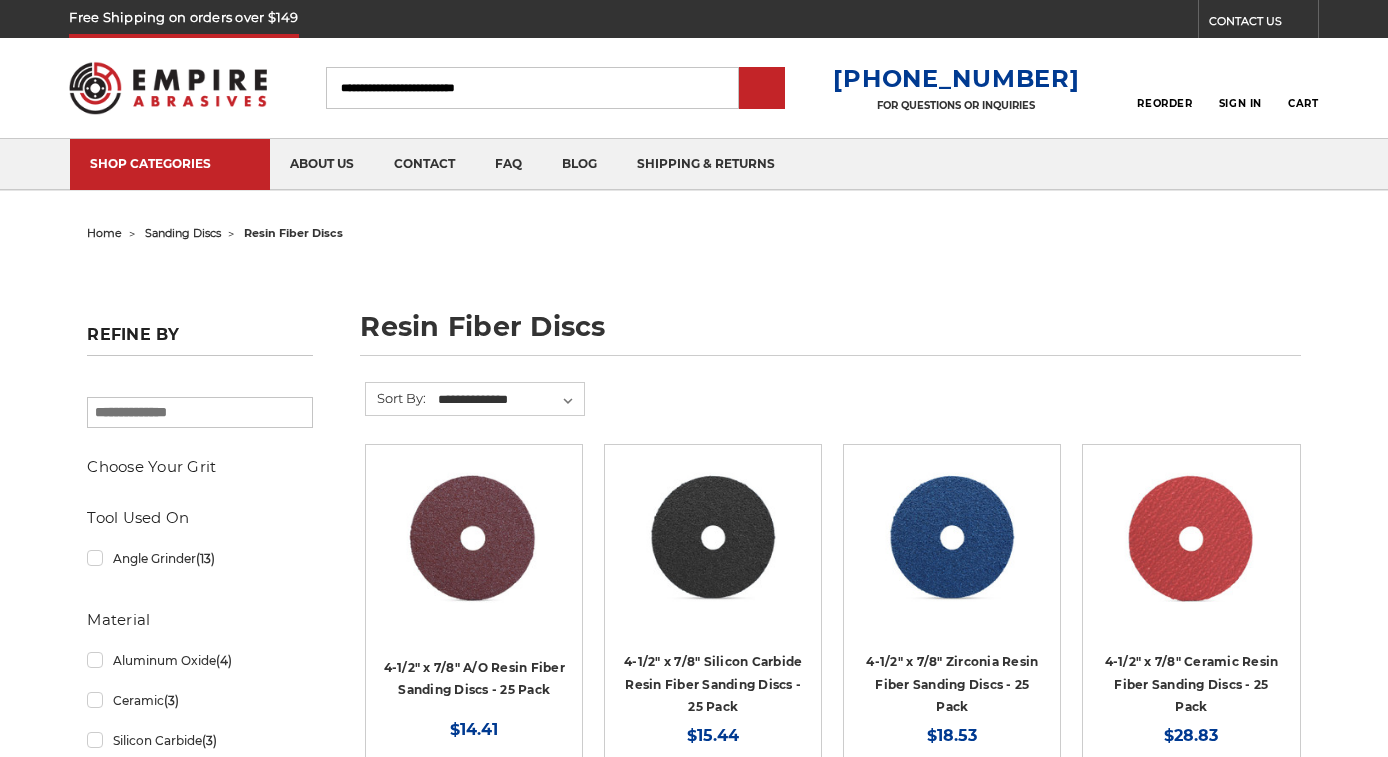 scroll, scrollTop: 0, scrollLeft: 0, axis: both 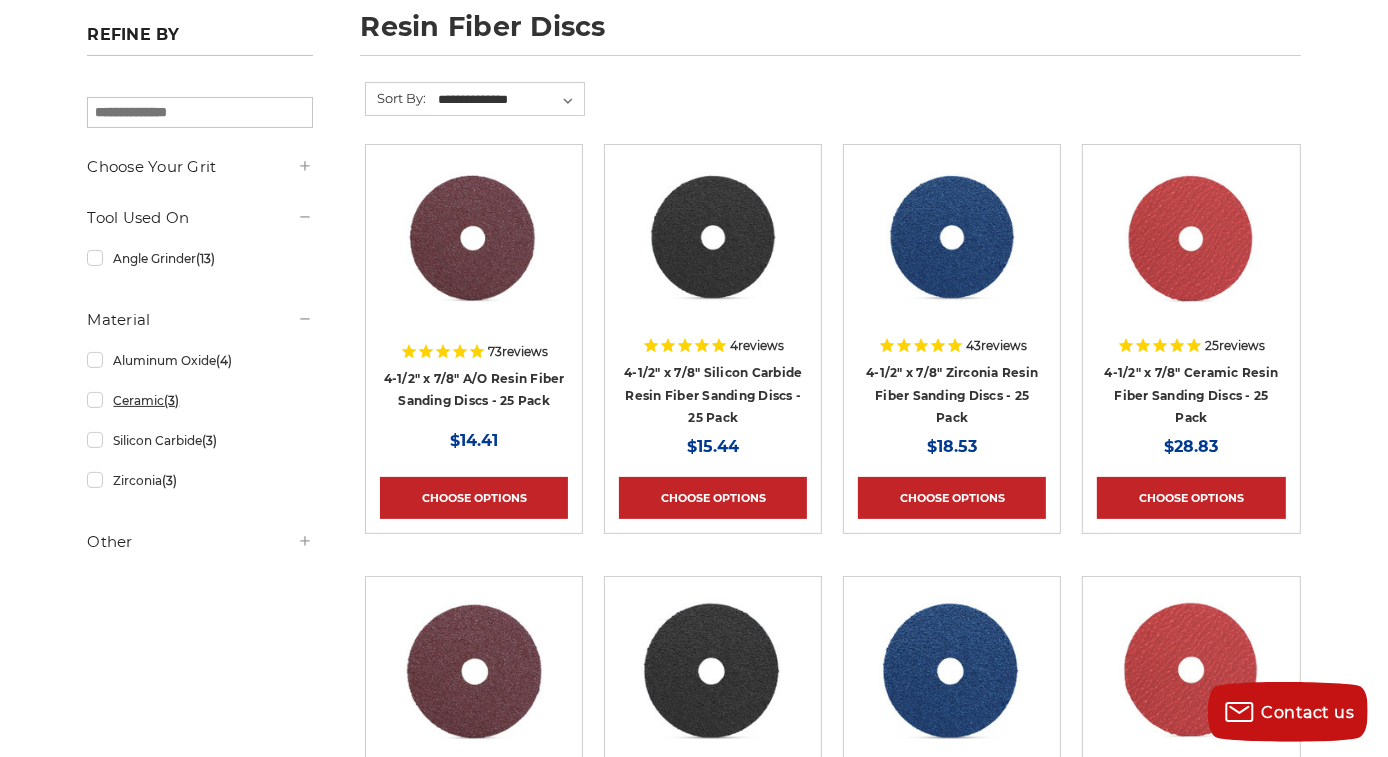 click on "Ceramic
(3)" at bounding box center (200, 400) 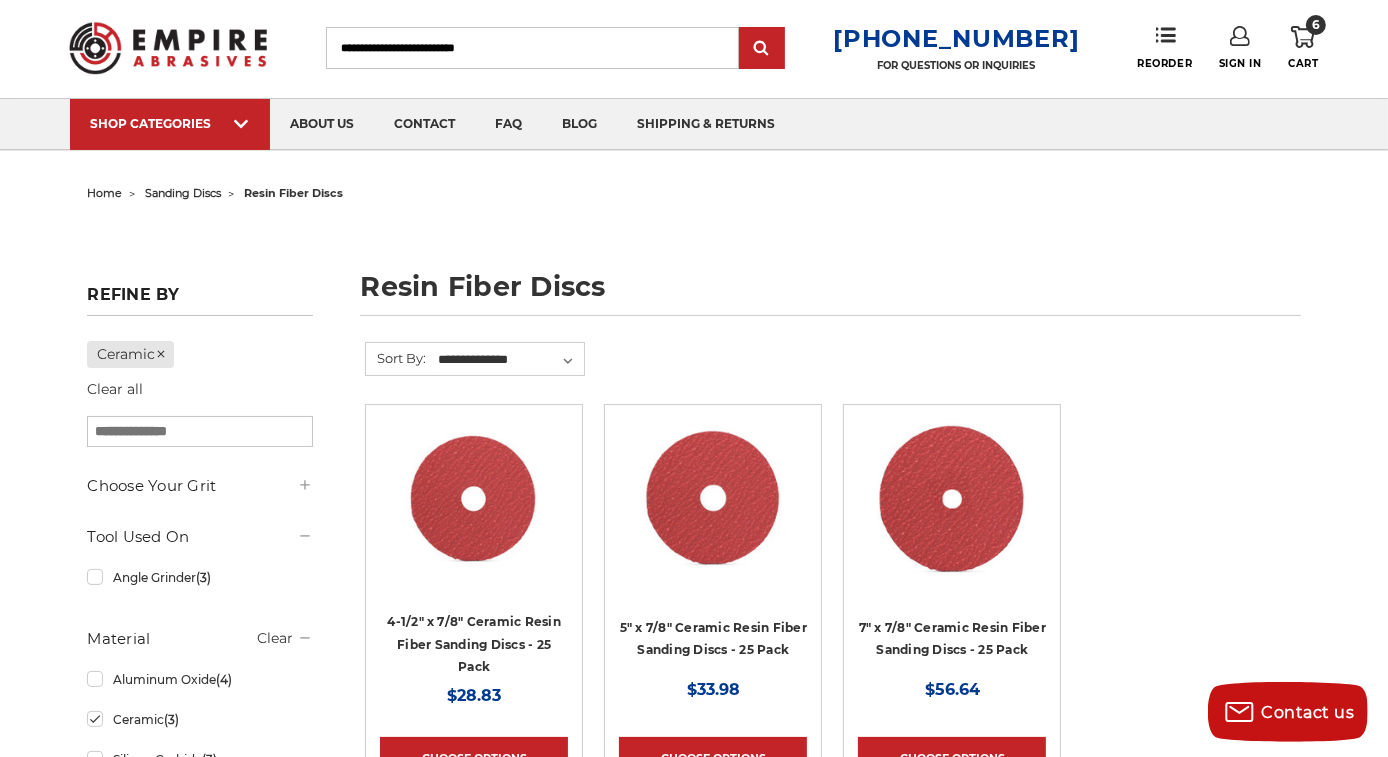 scroll, scrollTop: 0, scrollLeft: 0, axis: both 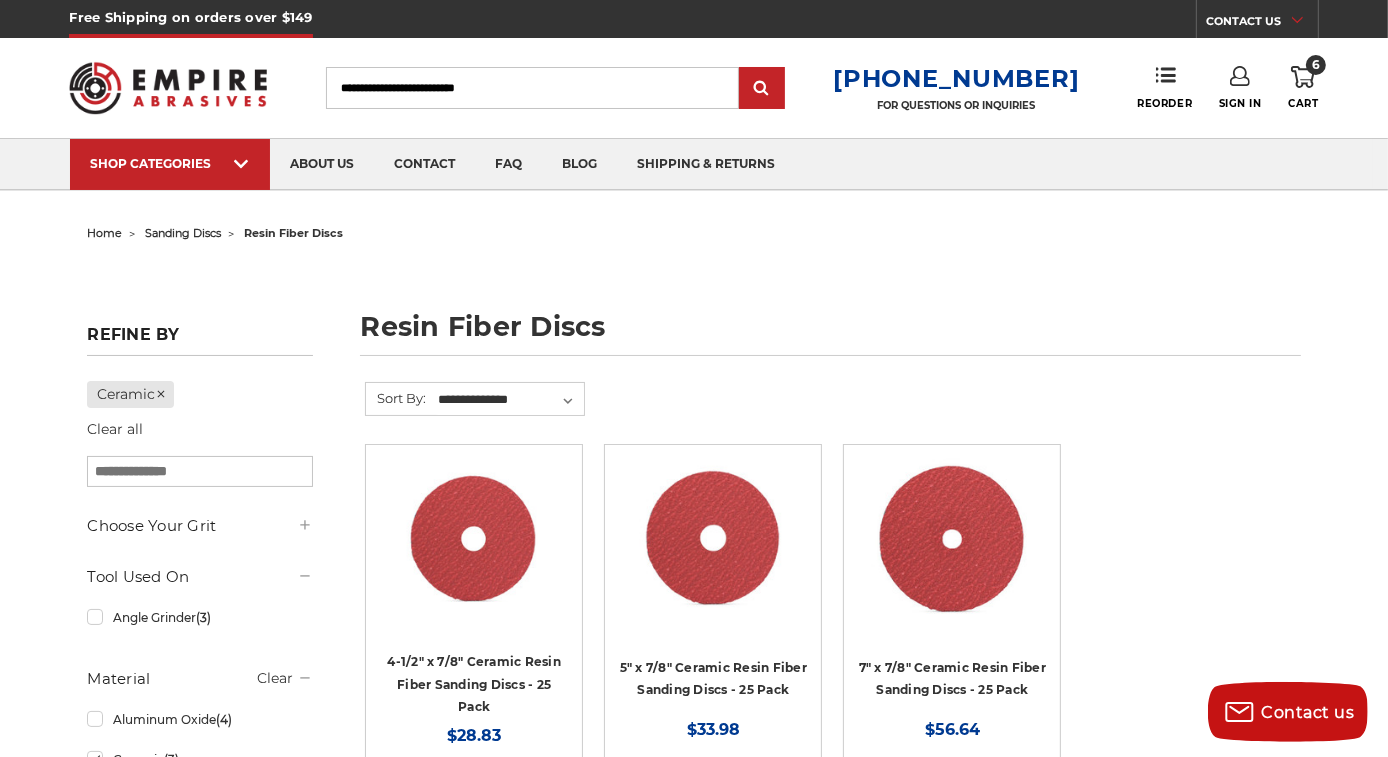 click on "Search" at bounding box center [532, 88] 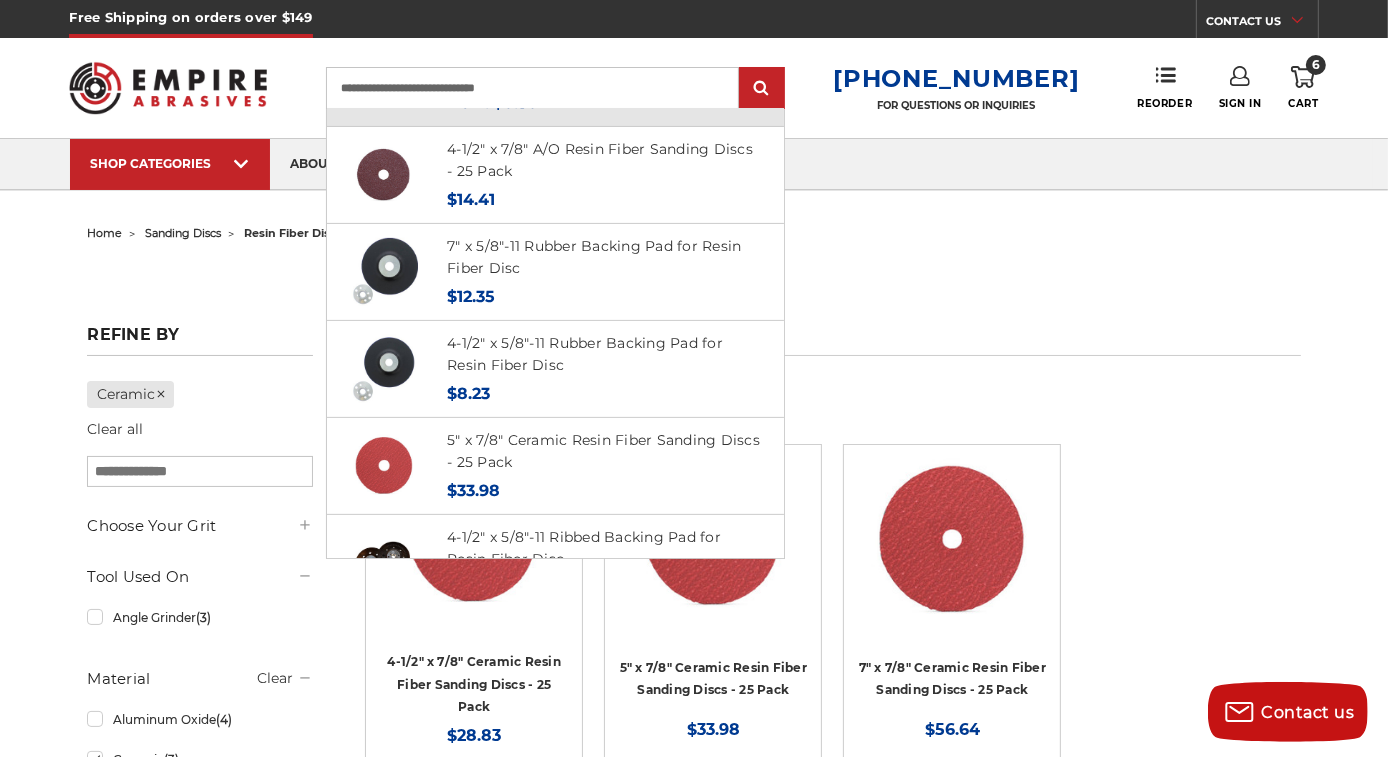 scroll, scrollTop: 0, scrollLeft: 0, axis: both 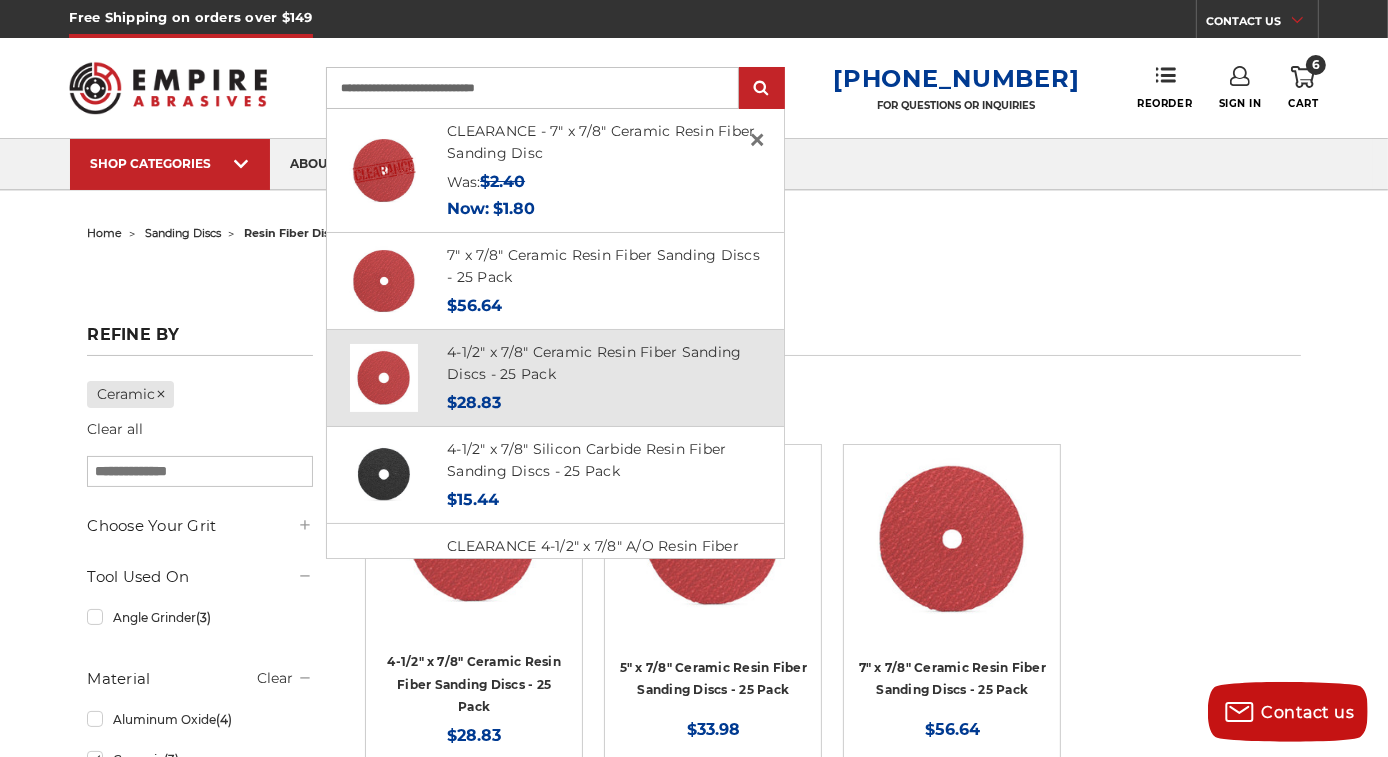 type on "**********" 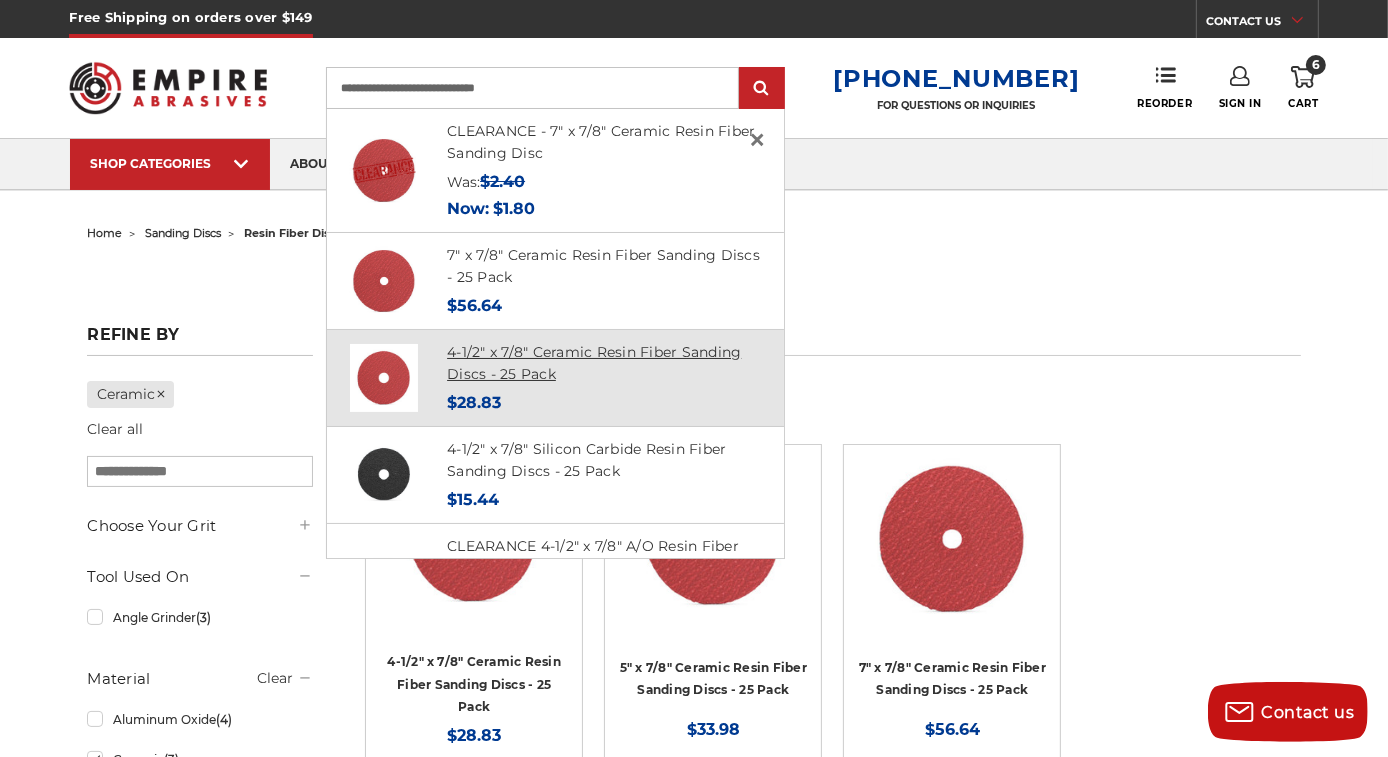 click on "4-1/2" x 7/8" Ceramic Resin Fiber Sanding Discs - 25 Pack" at bounding box center (594, 363) 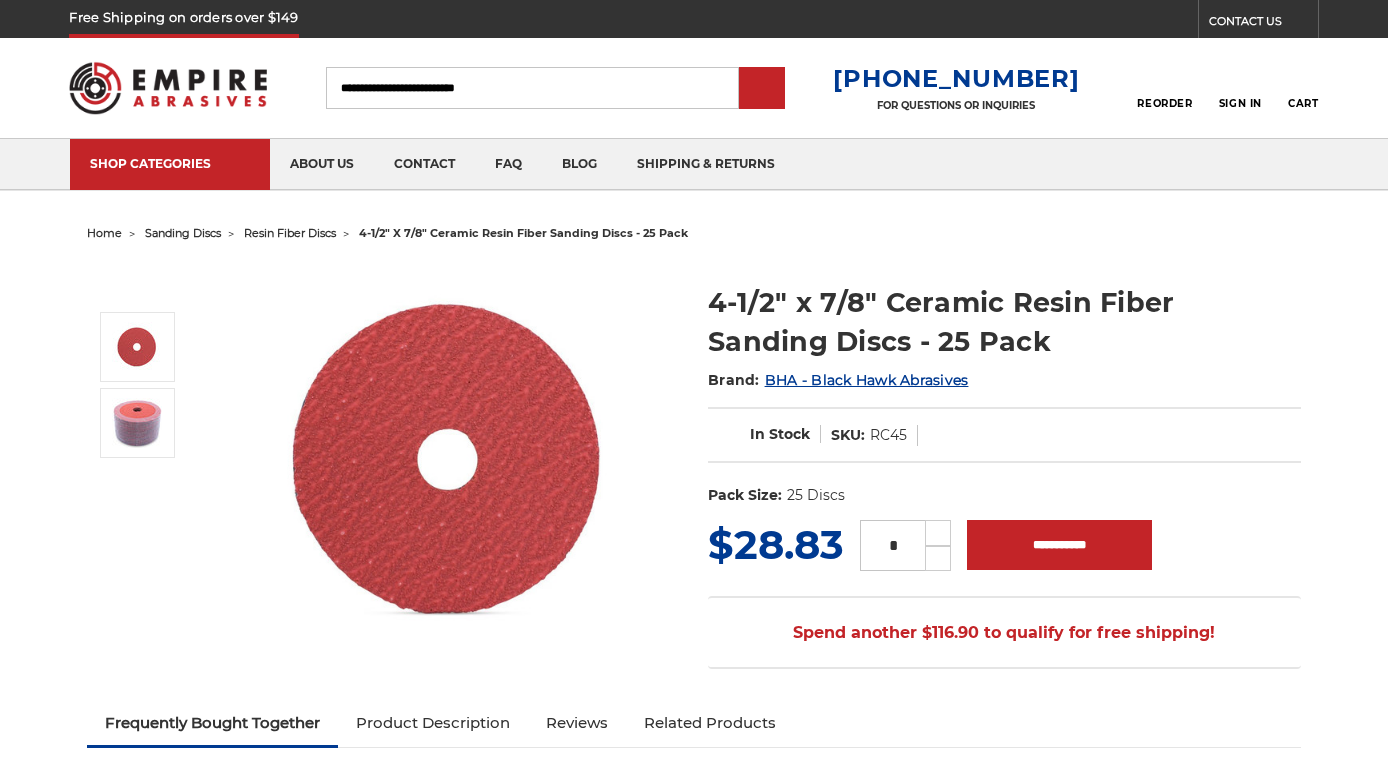 scroll, scrollTop: 0, scrollLeft: 0, axis: both 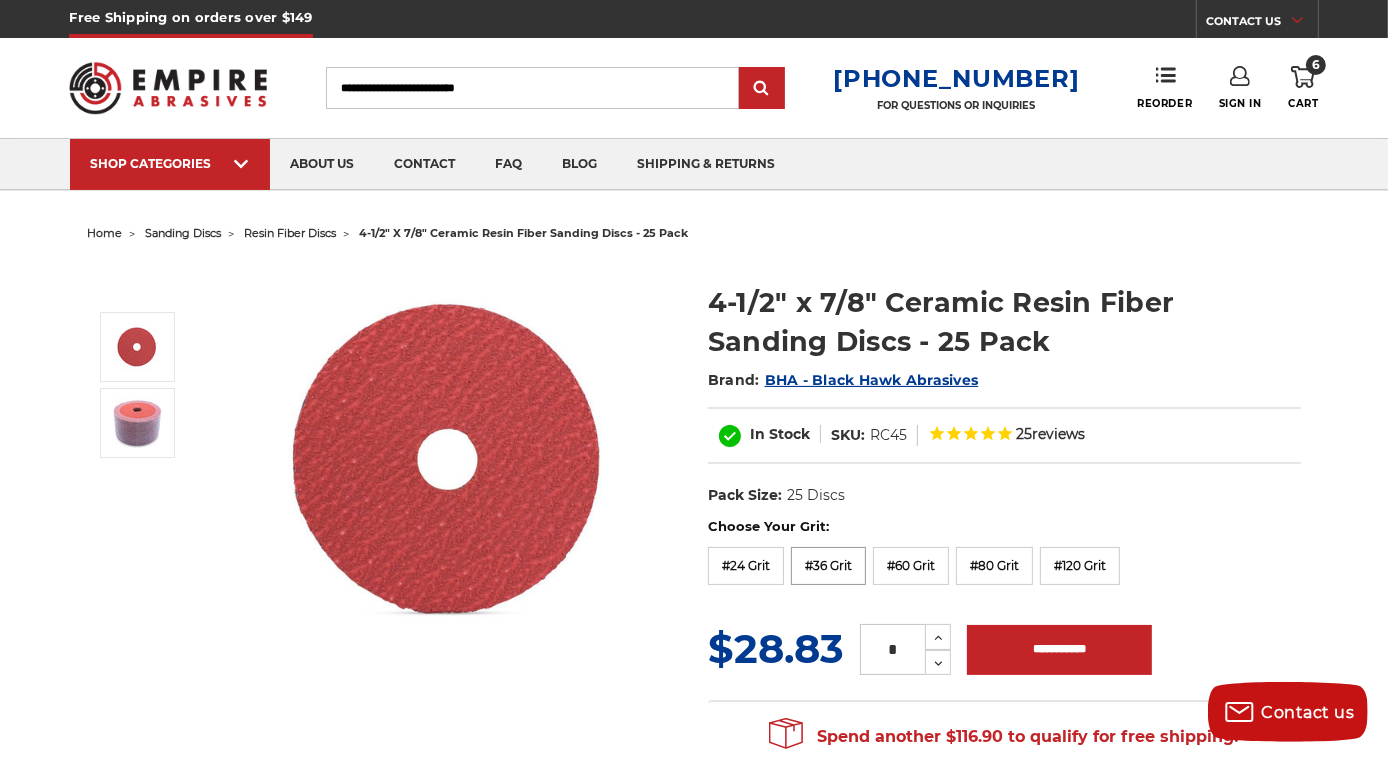 click on "#36 Grit" at bounding box center (828, 566) 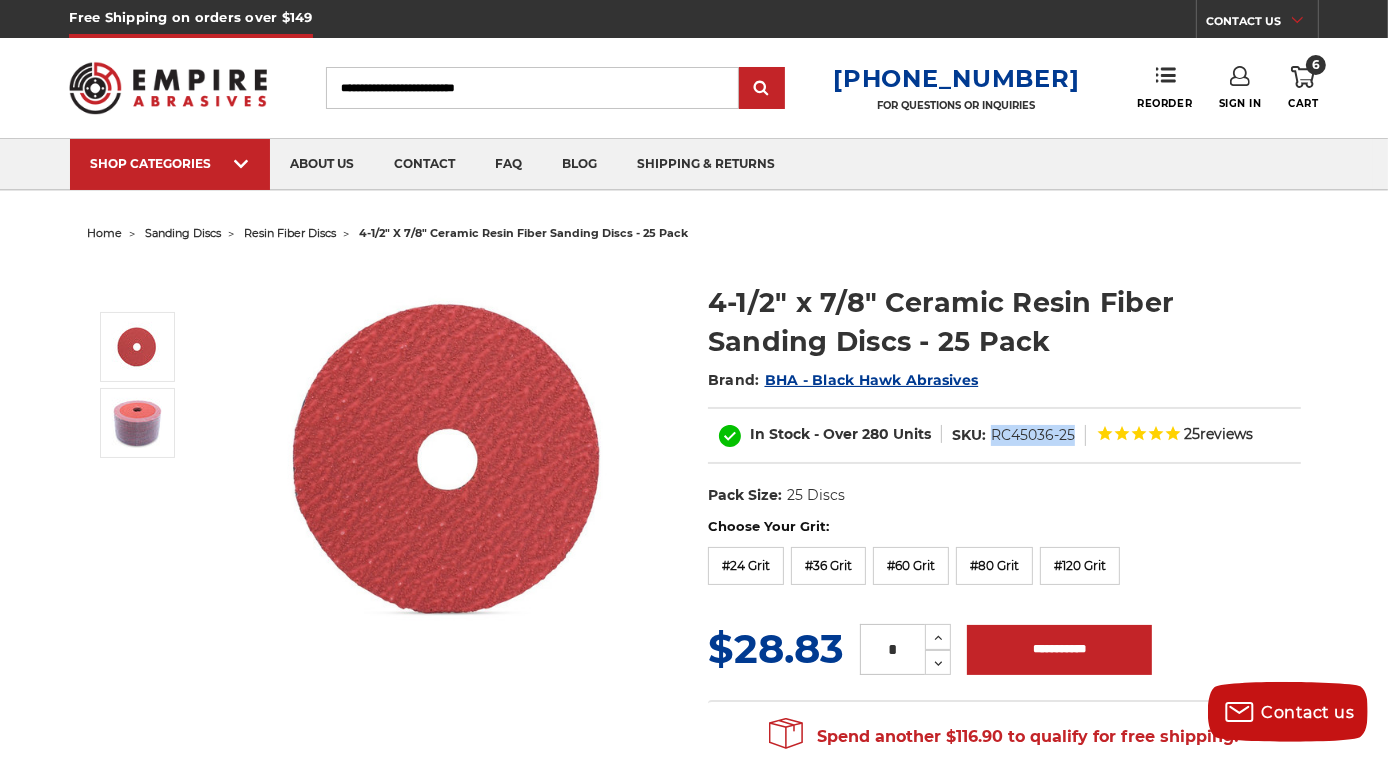 drag, startPoint x: 1078, startPoint y: 432, endPoint x: 990, endPoint y: 423, distance: 88.45903 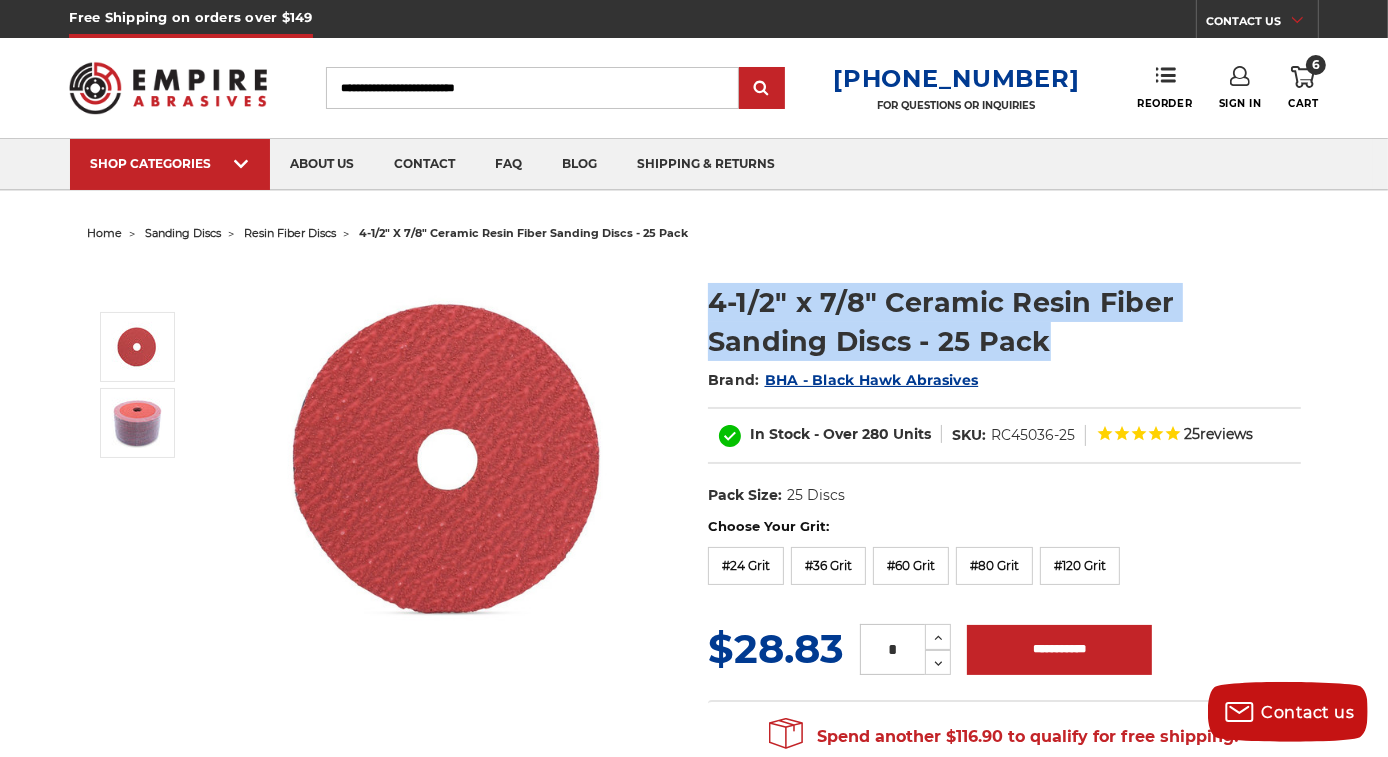 drag, startPoint x: 958, startPoint y: 344, endPoint x: 704, endPoint y: 306, distance: 256.82678 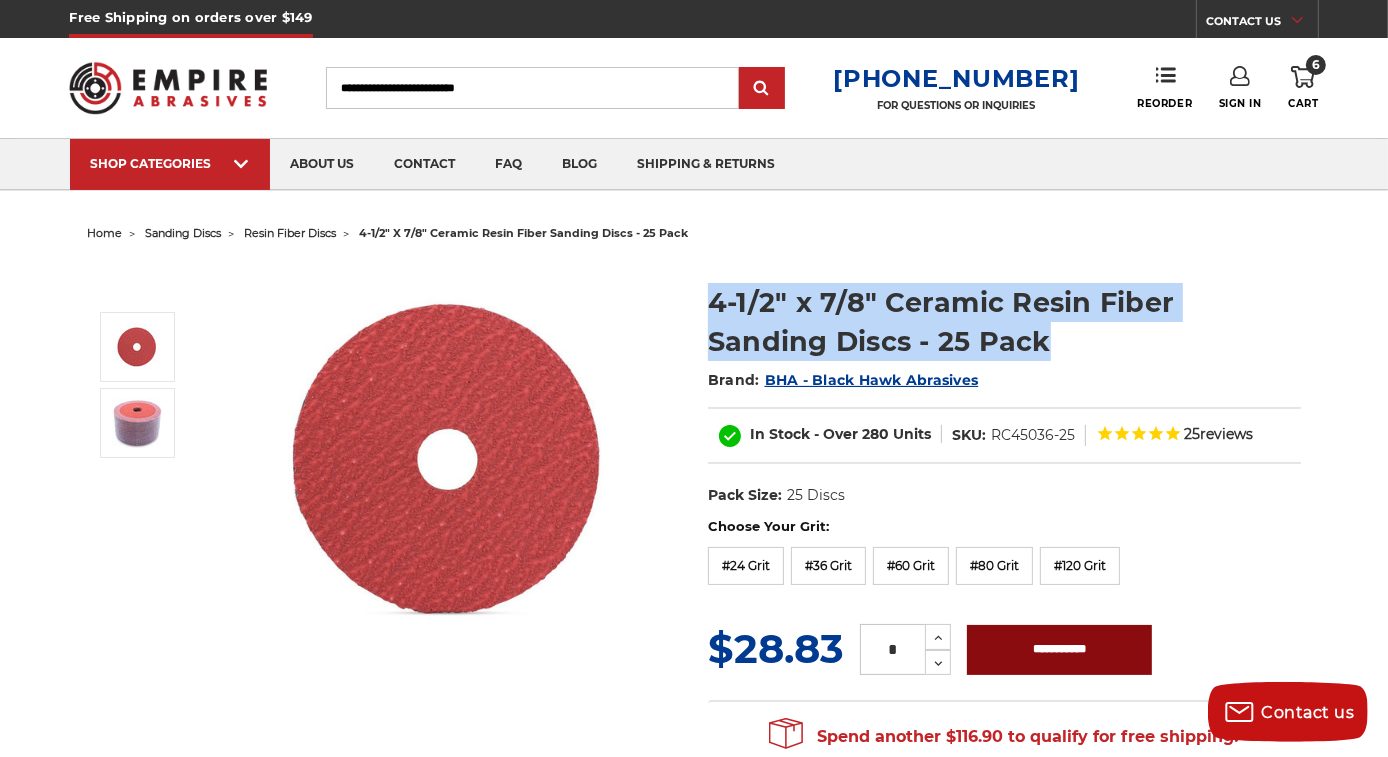 copy on "4-1/2" x 7/8" Ceramic Resin Fiber Sanding Discs - 25 Pack" 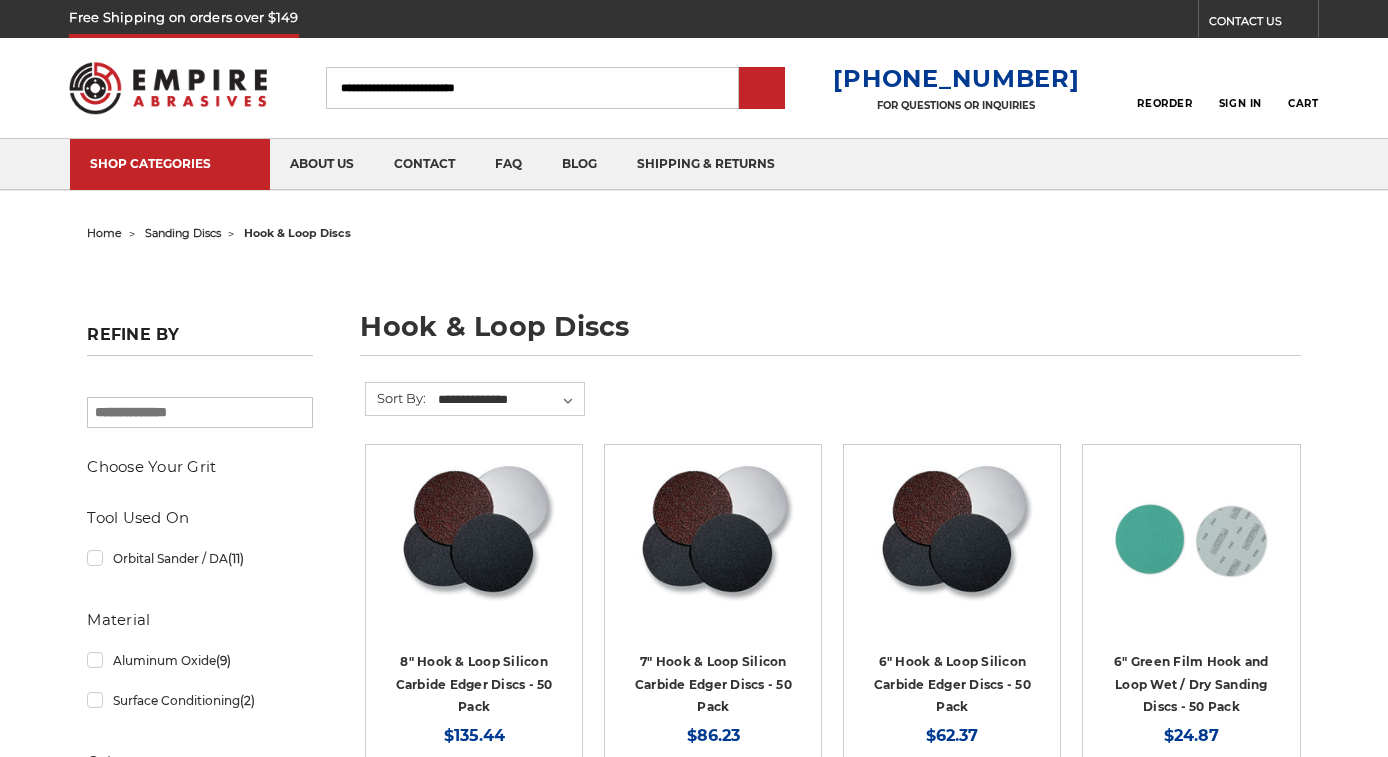 scroll, scrollTop: 0, scrollLeft: 0, axis: both 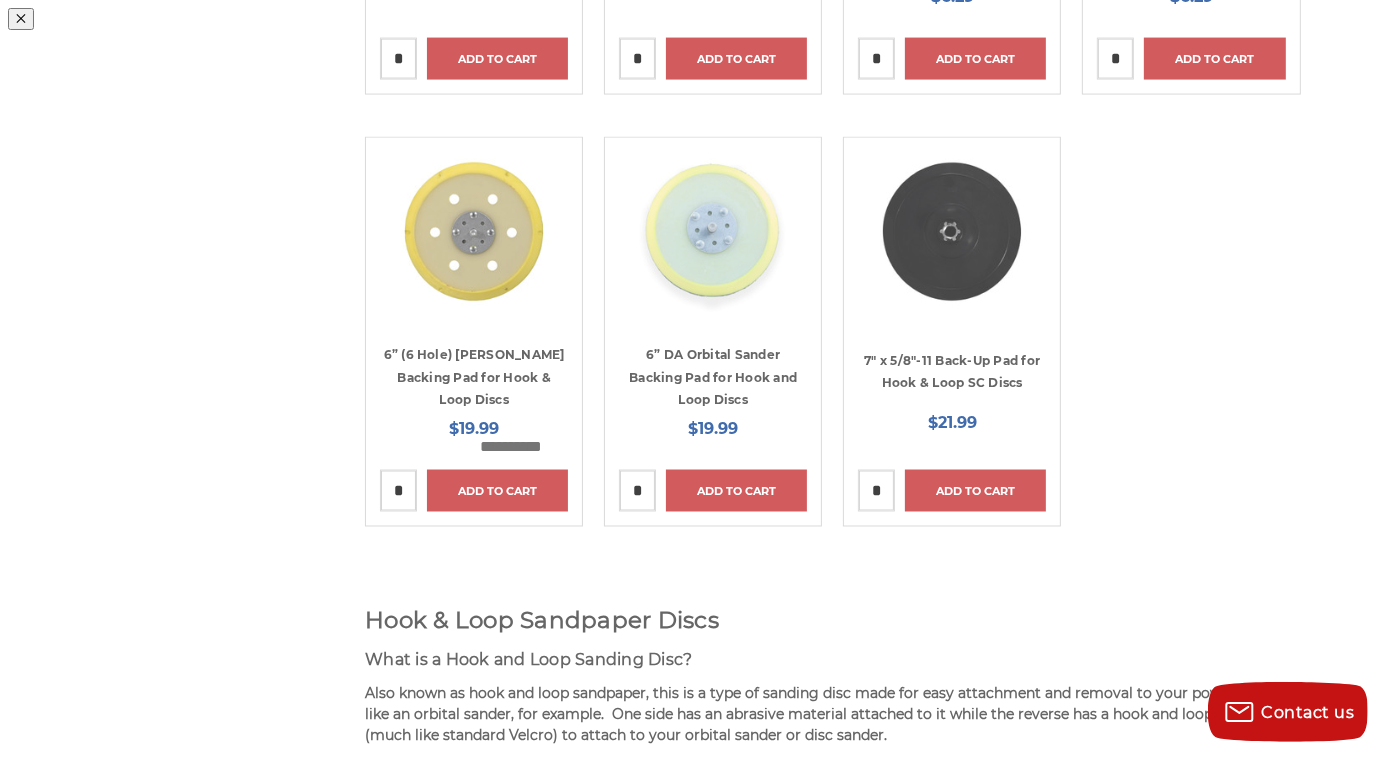 click at bounding box center (961, 218) 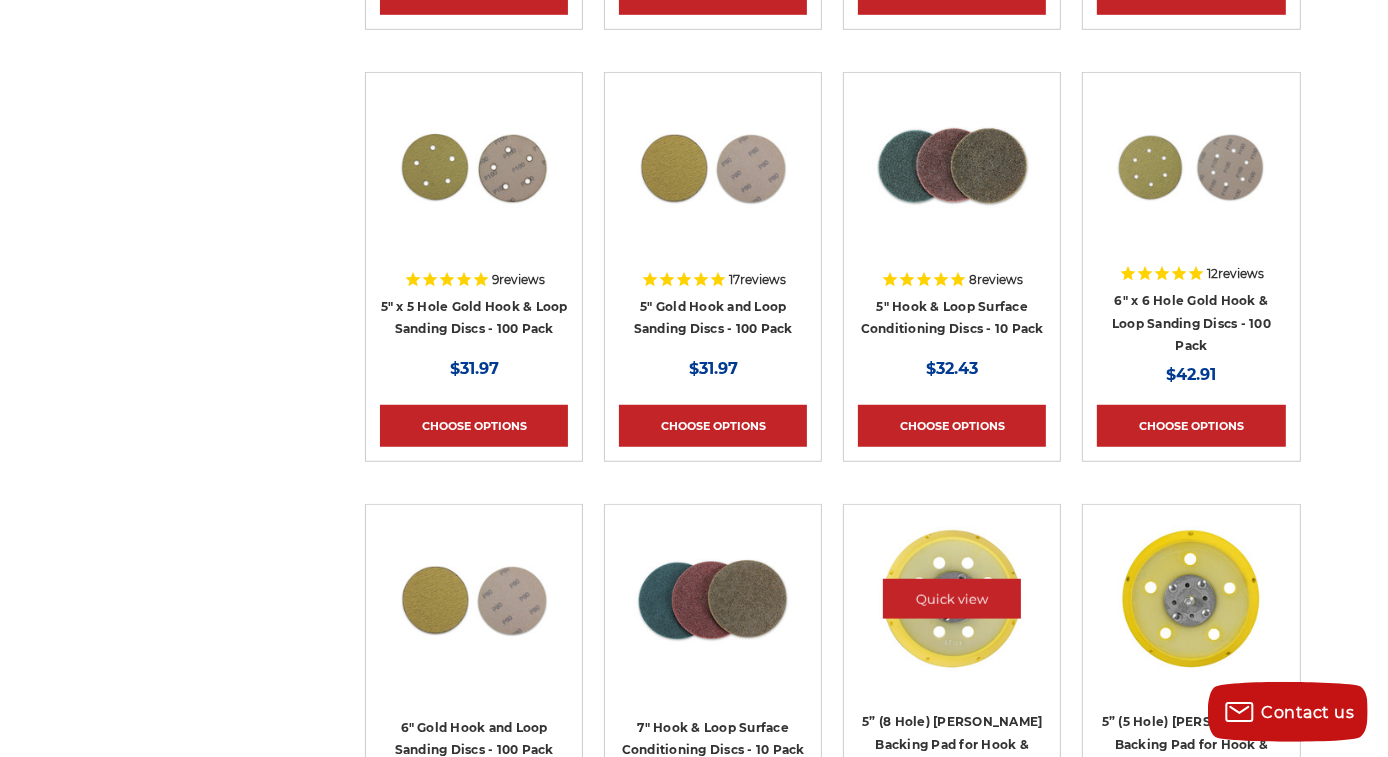 scroll, scrollTop: 1300, scrollLeft: 0, axis: vertical 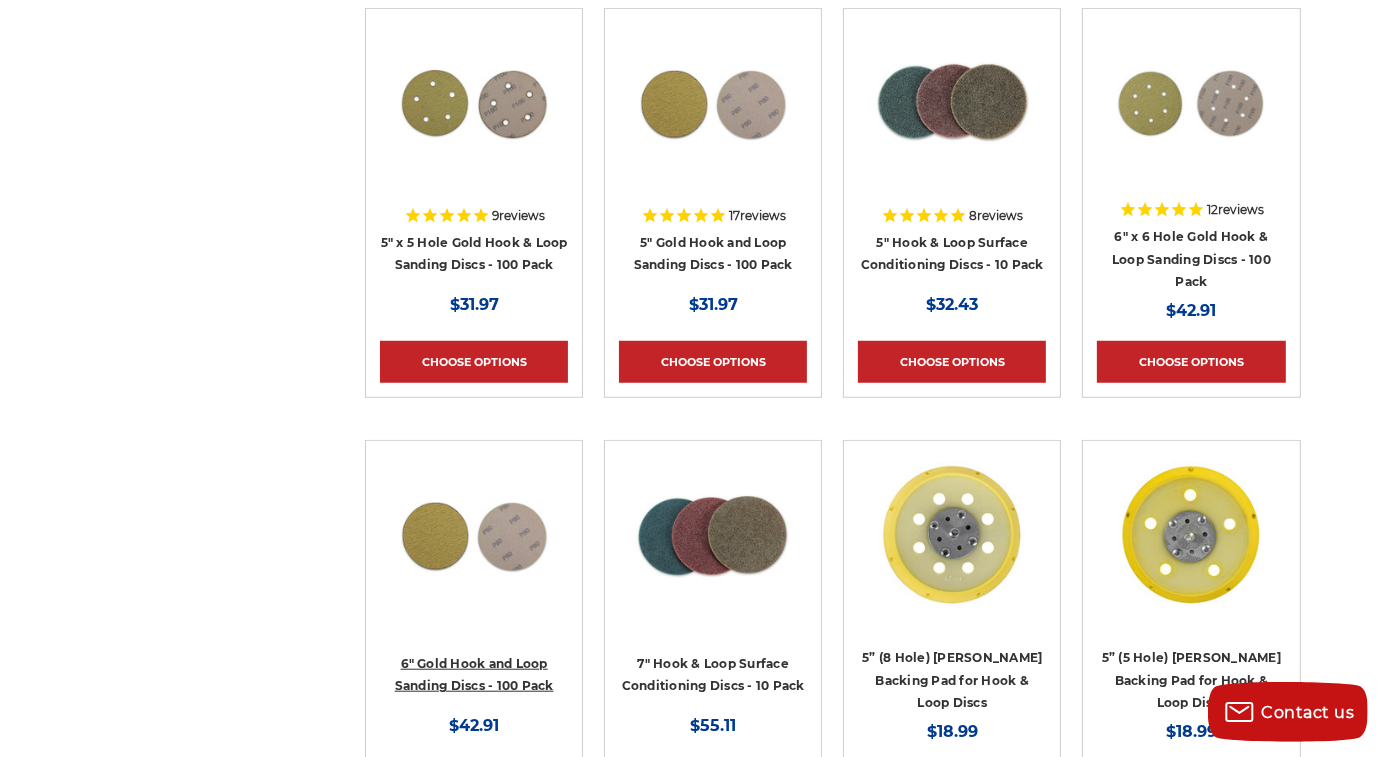 drag, startPoint x: 506, startPoint y: 677, endPoint x: 564, endPoint y: 732, distance: 79.93122 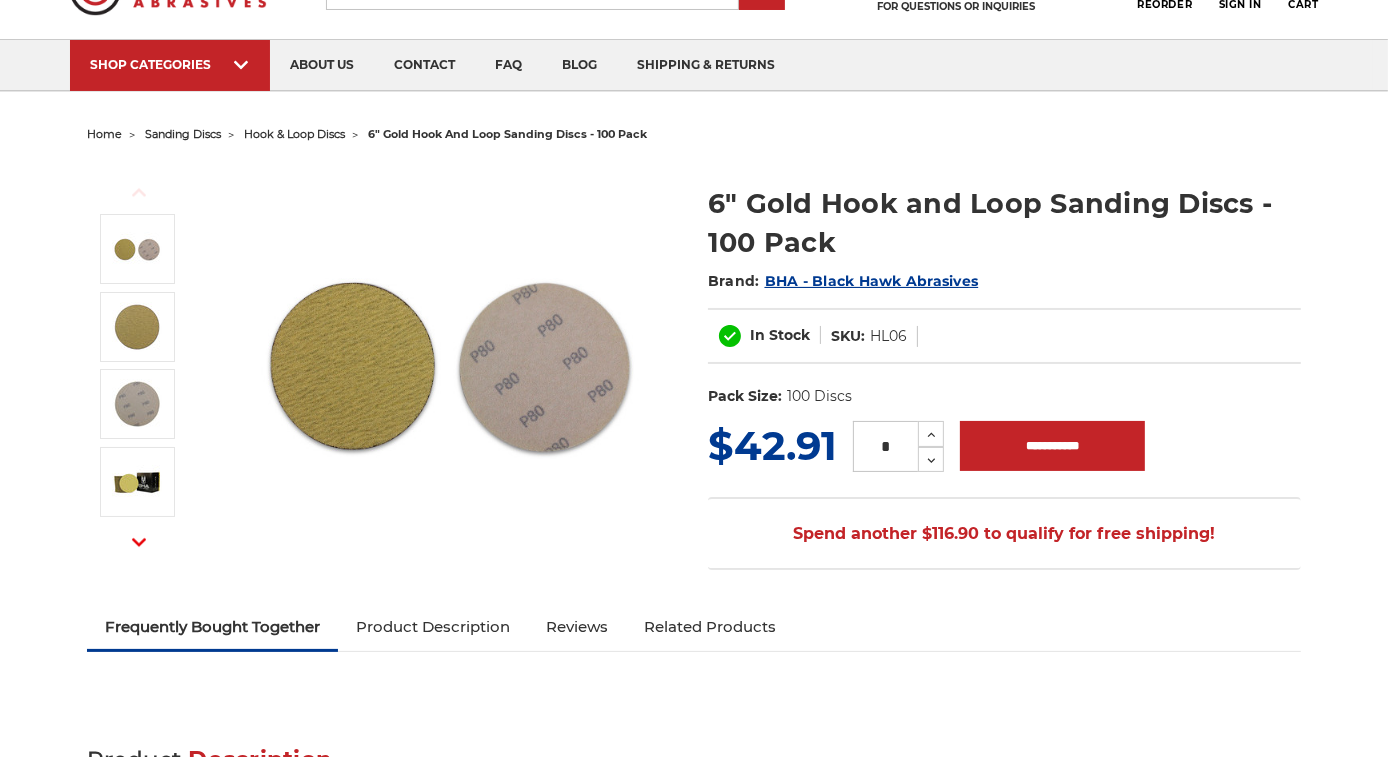 scroll, scrollTop: 199, scrollLeft: 0, axis: vertical 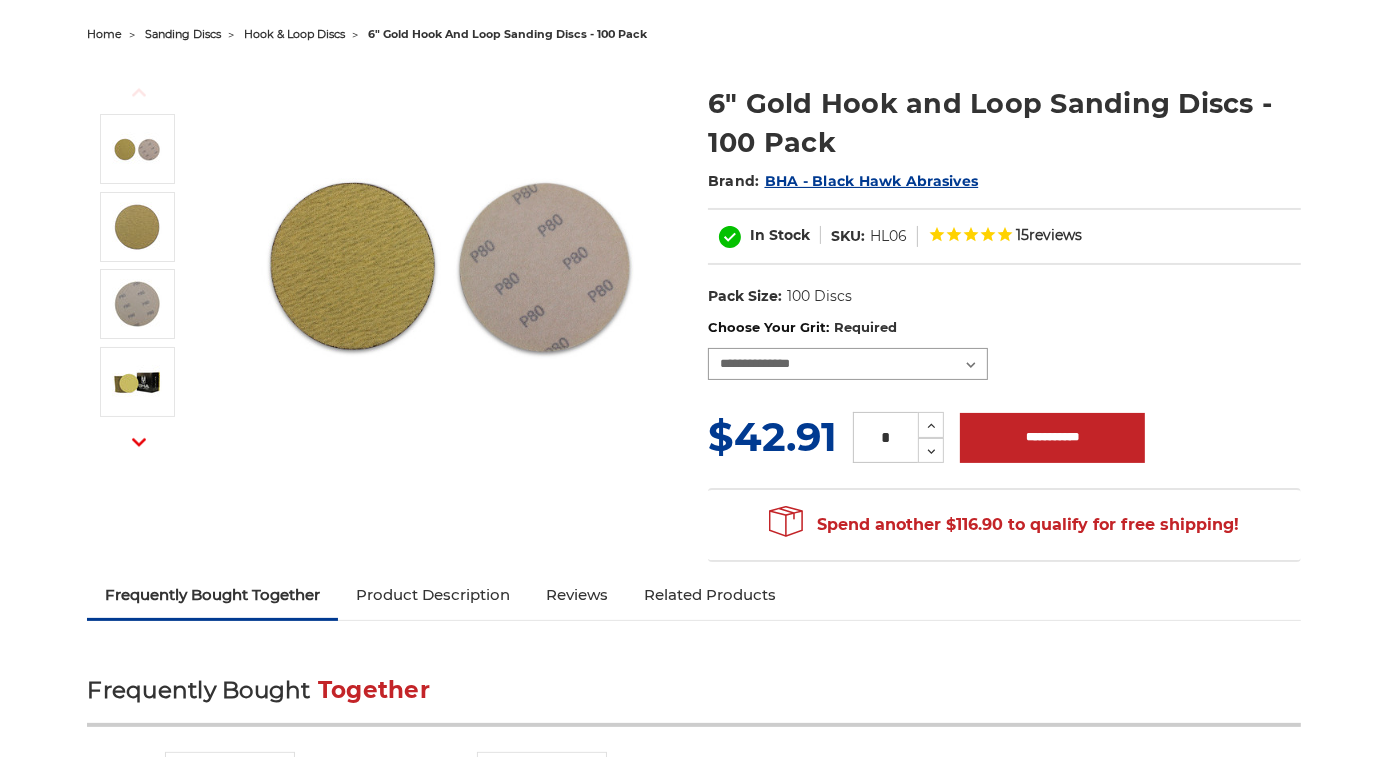 click on "**********" at bounding box center [848, 364] 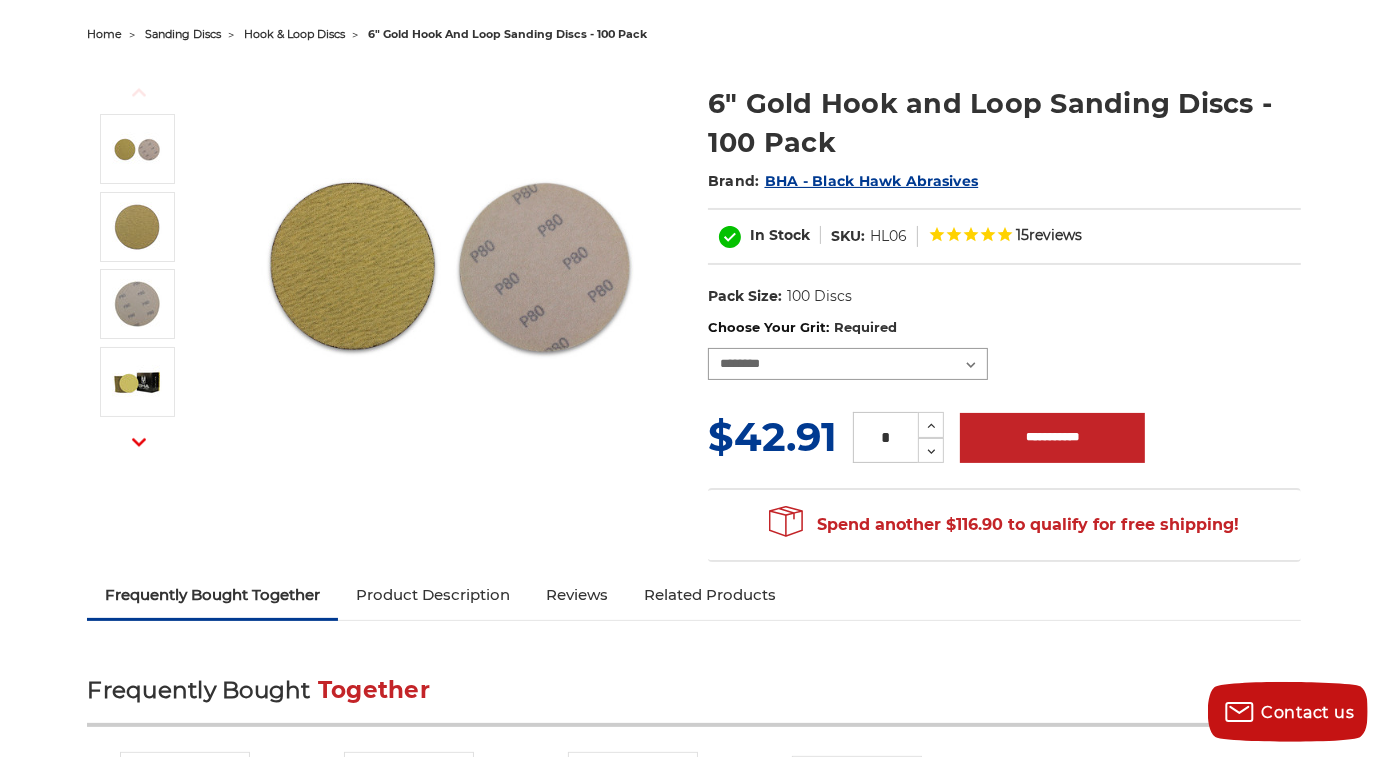 click on "**********" at bounding box center (848, 364) 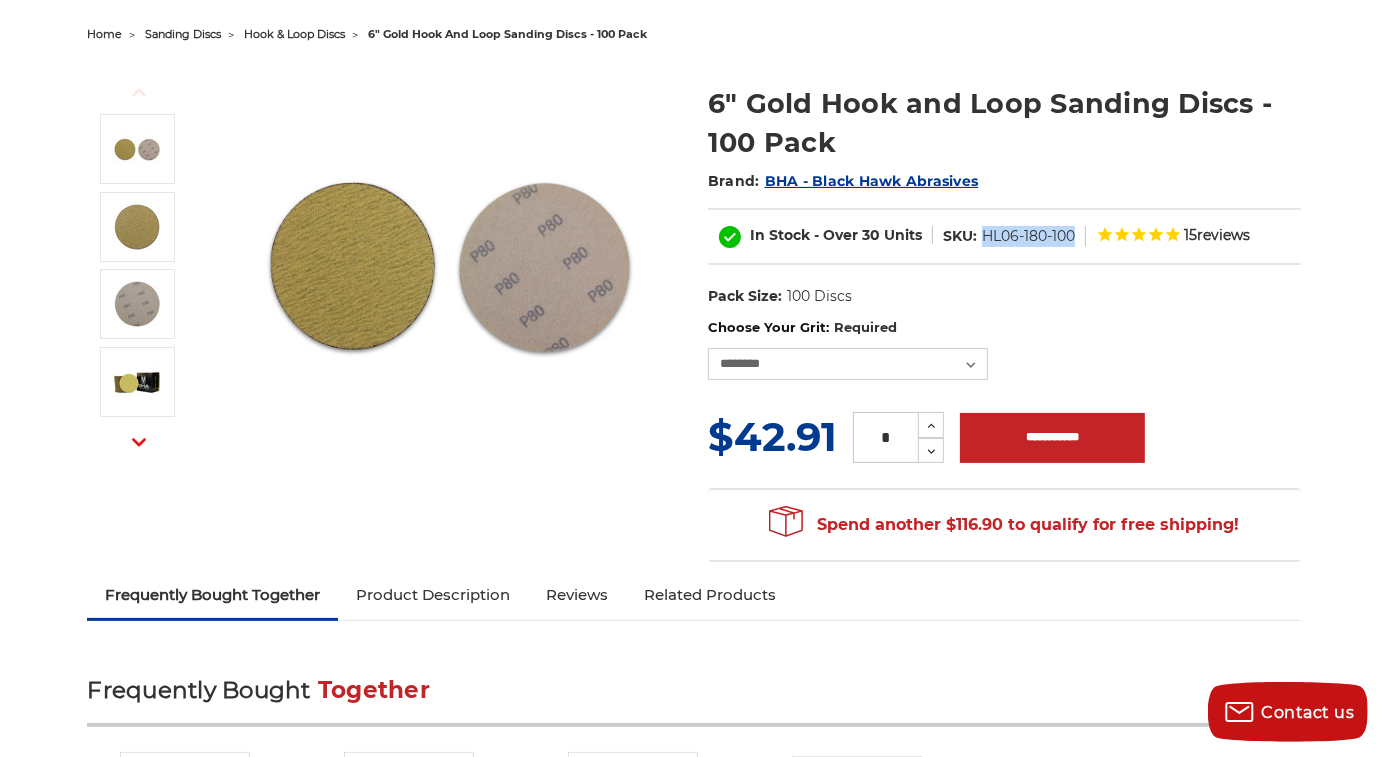 drag, startPoint x: 1077, startPoint y: 232, endPoint x: 982, endPoint y: 236, distance: 95.084175 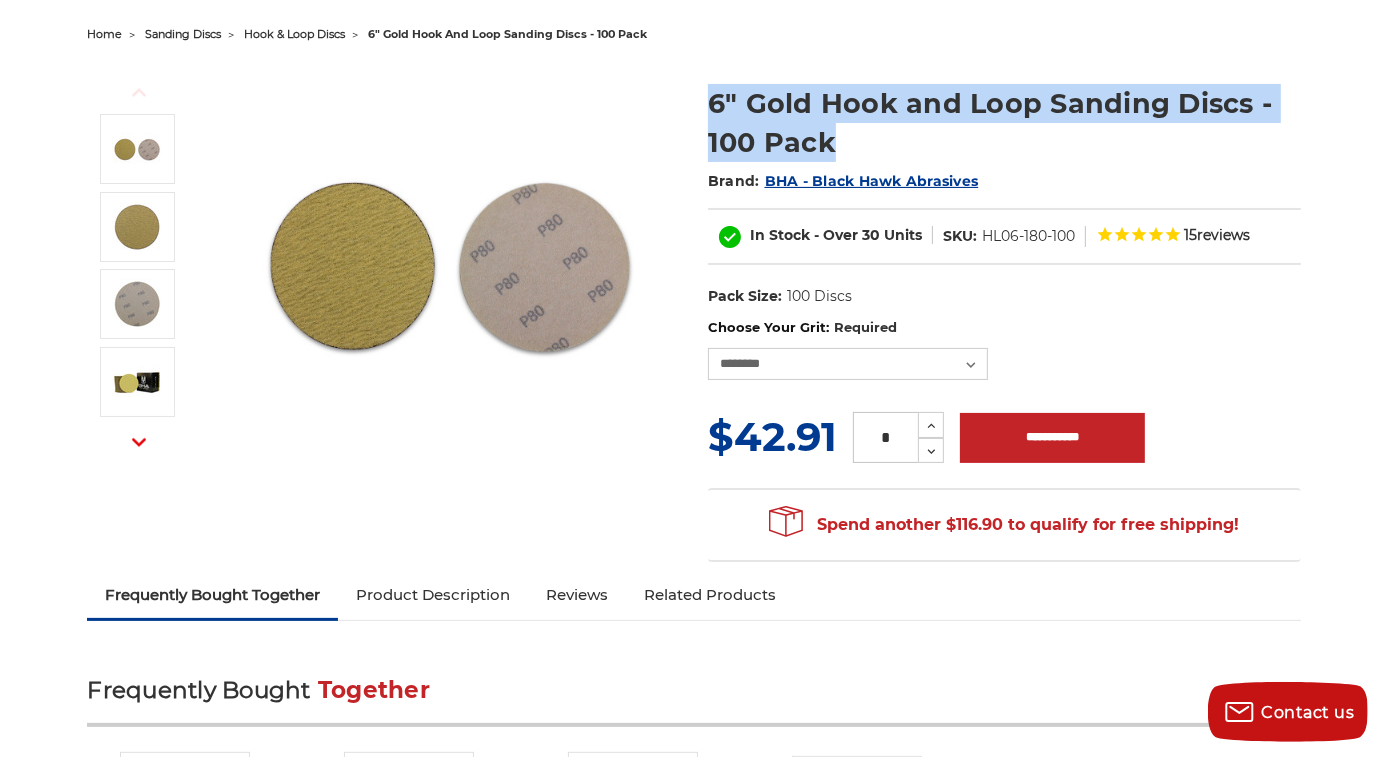 drag, startPoint x: 843, startPoint y: 141, endPoint x: 700, endPoint y: 113, distance: 145.71547 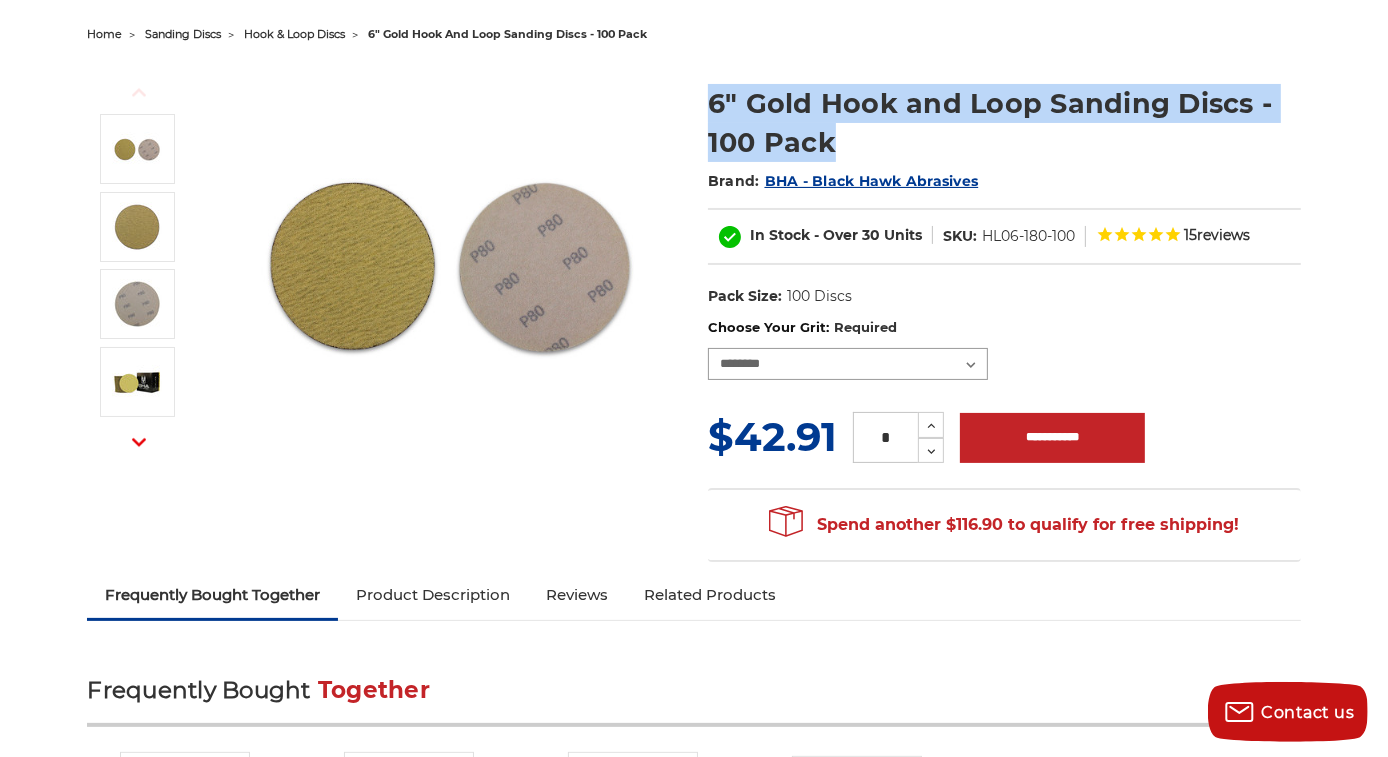 click on "**********" at bounding box center [848, 364] 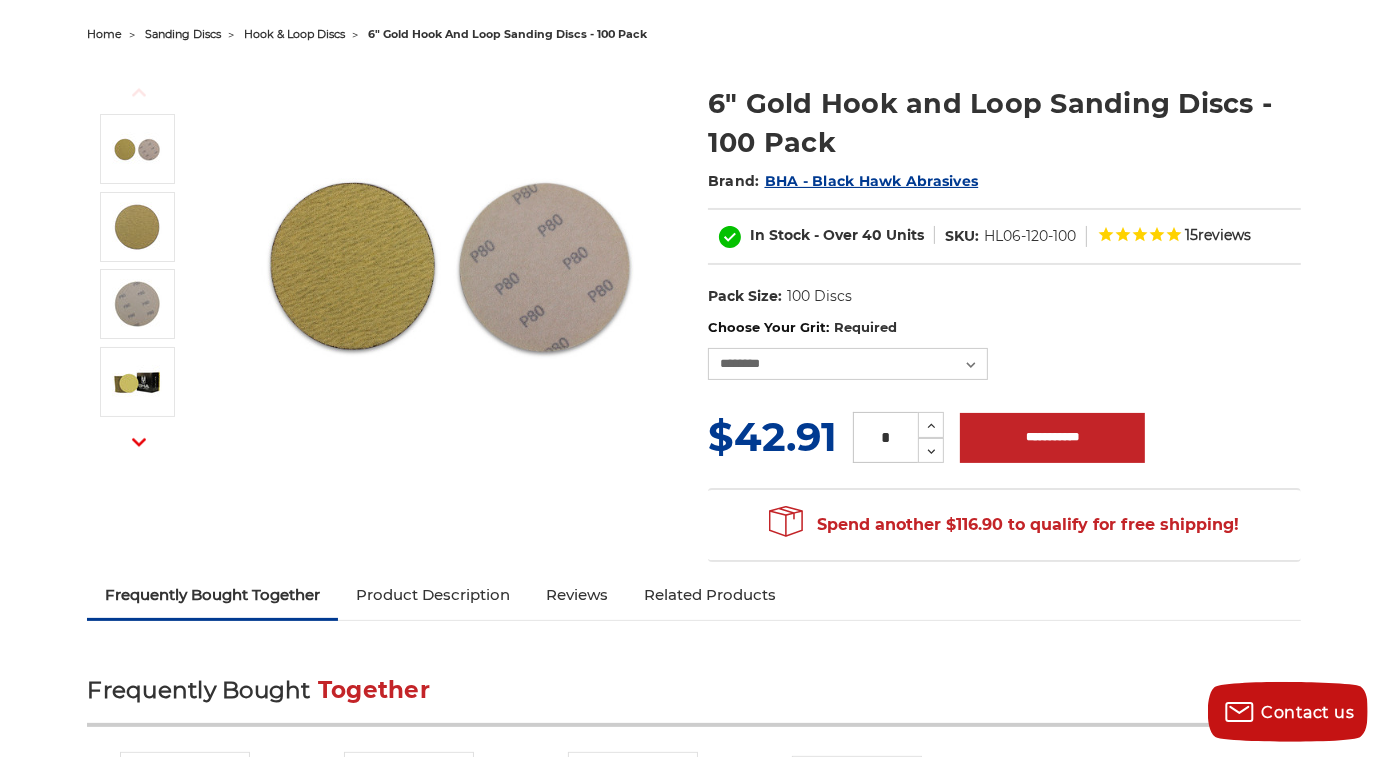 click on "UPC:
Pack Size:
100 Discs
Size:
6"
Tool:
Orbital Sander / DA
Material:
Aluminum Oxide" at bounding box center (1004, 297) 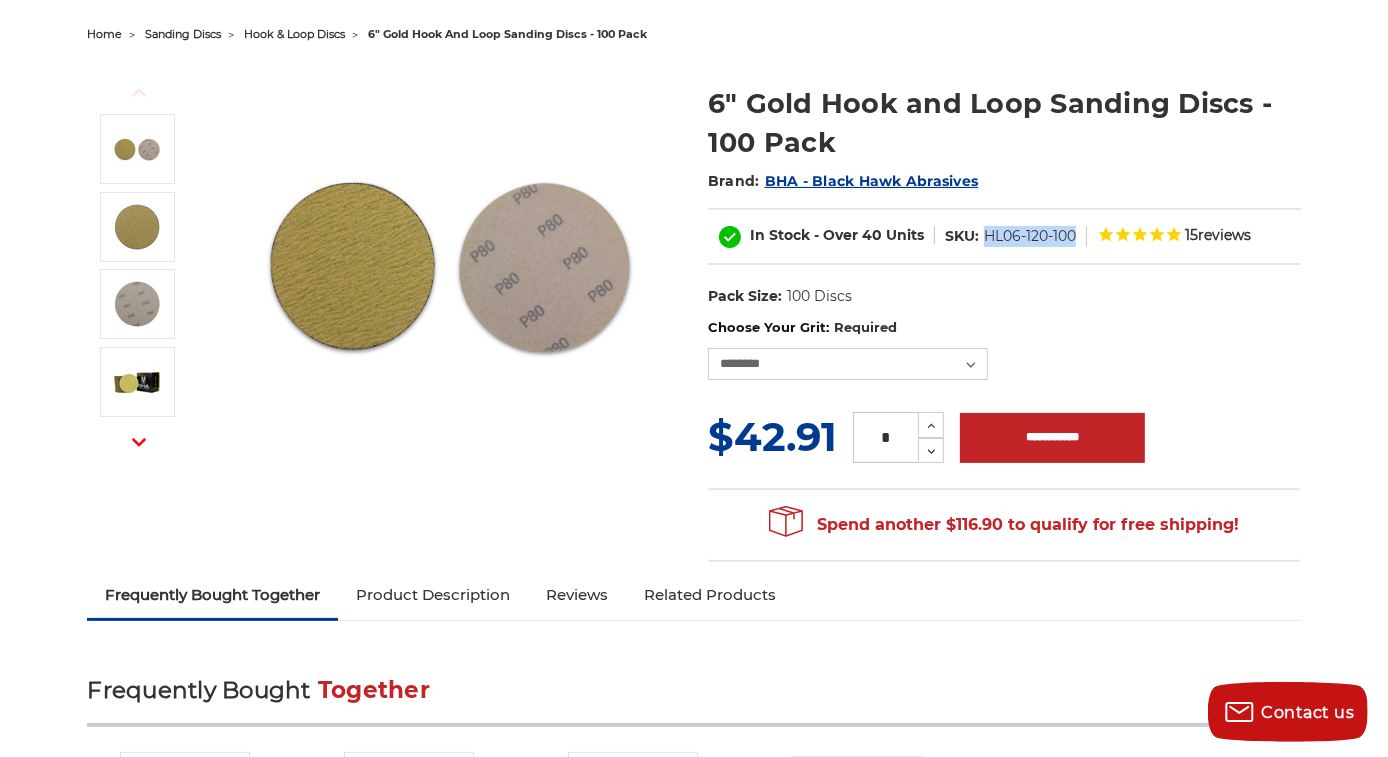 drag, startPoint x: 1078, startPoint y: 236, endPoint x: 984, endPoint y: 243, distance: 94.26028 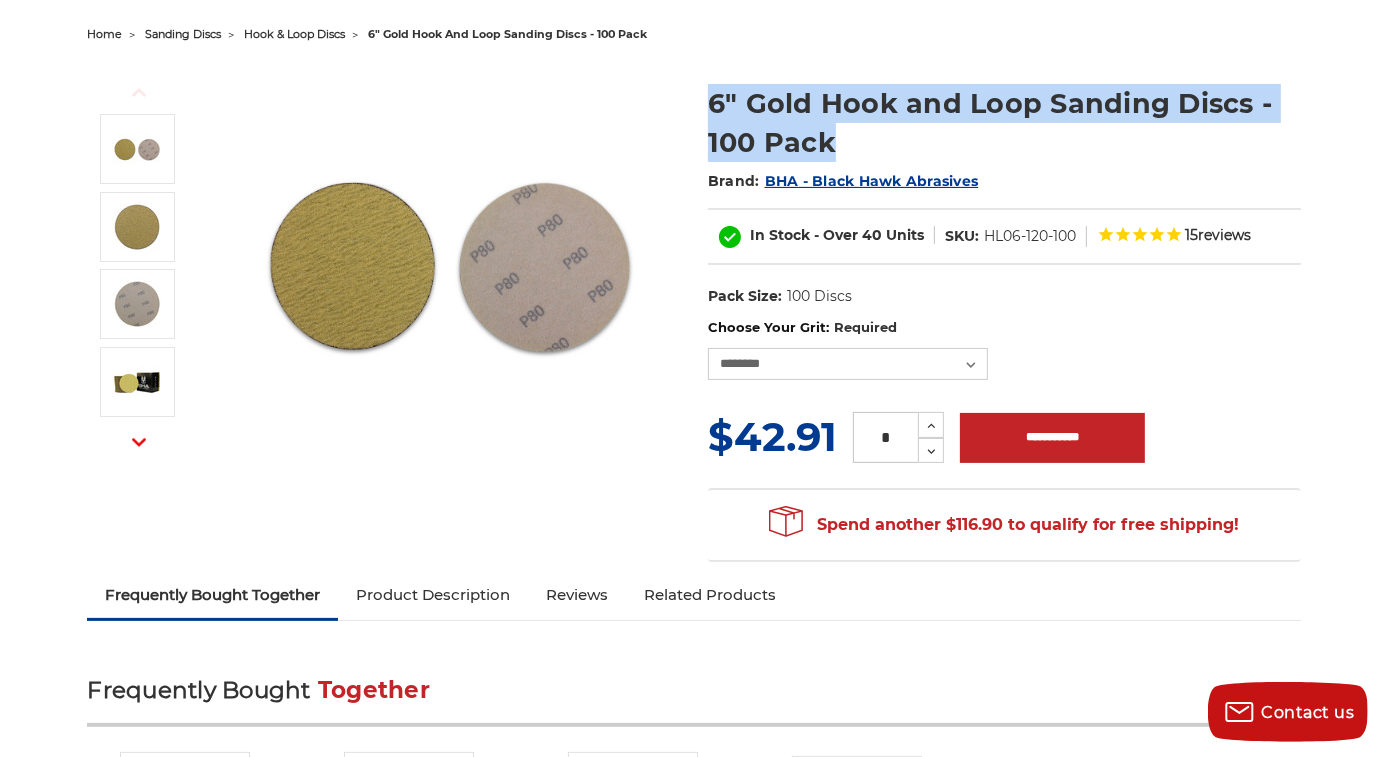 drag, startPoint x: 839, startPoint y: 149, endPoint x: 691, endPoint y: 98, distance: 156.54073 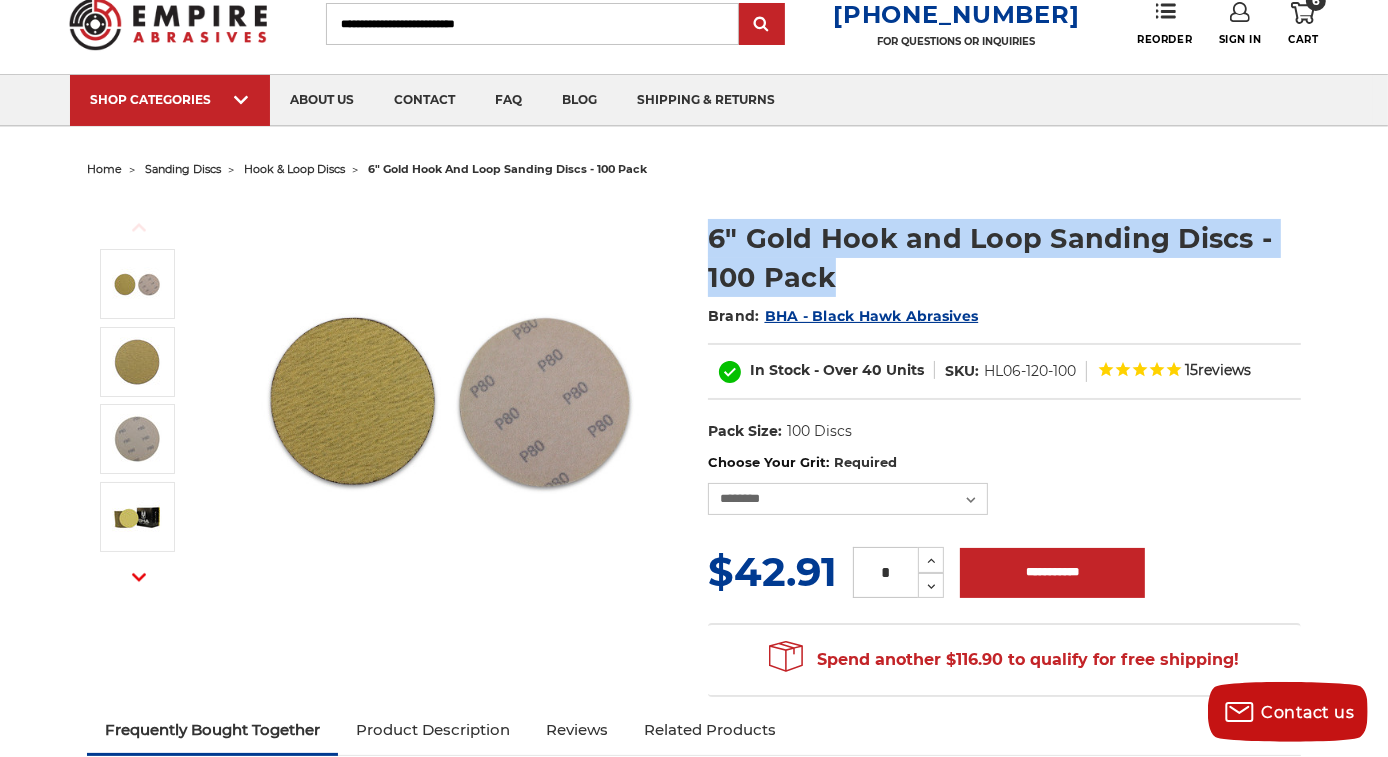 scroll, scrollTop: 0, scrollLeft: 0, axis: both 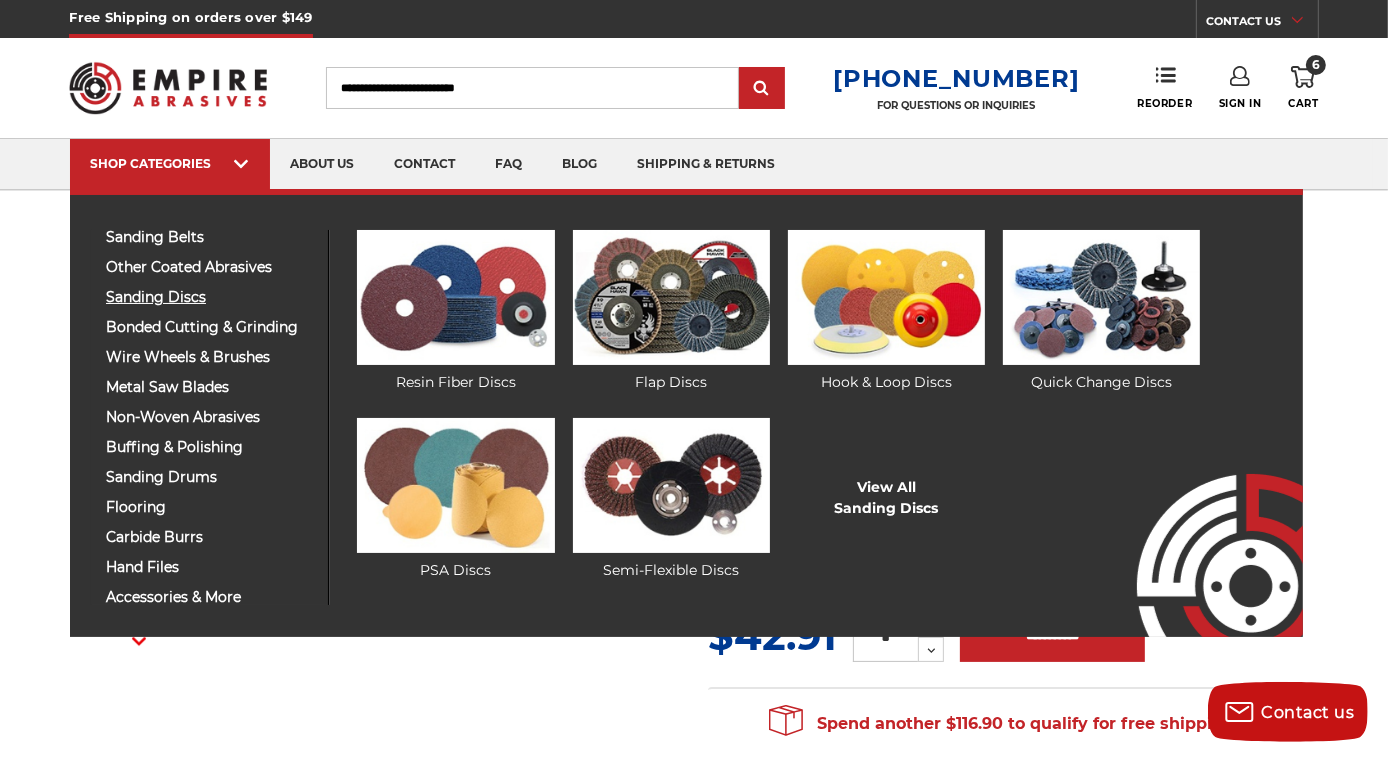 click on "sanding discs" at bounding box center [209, 297] 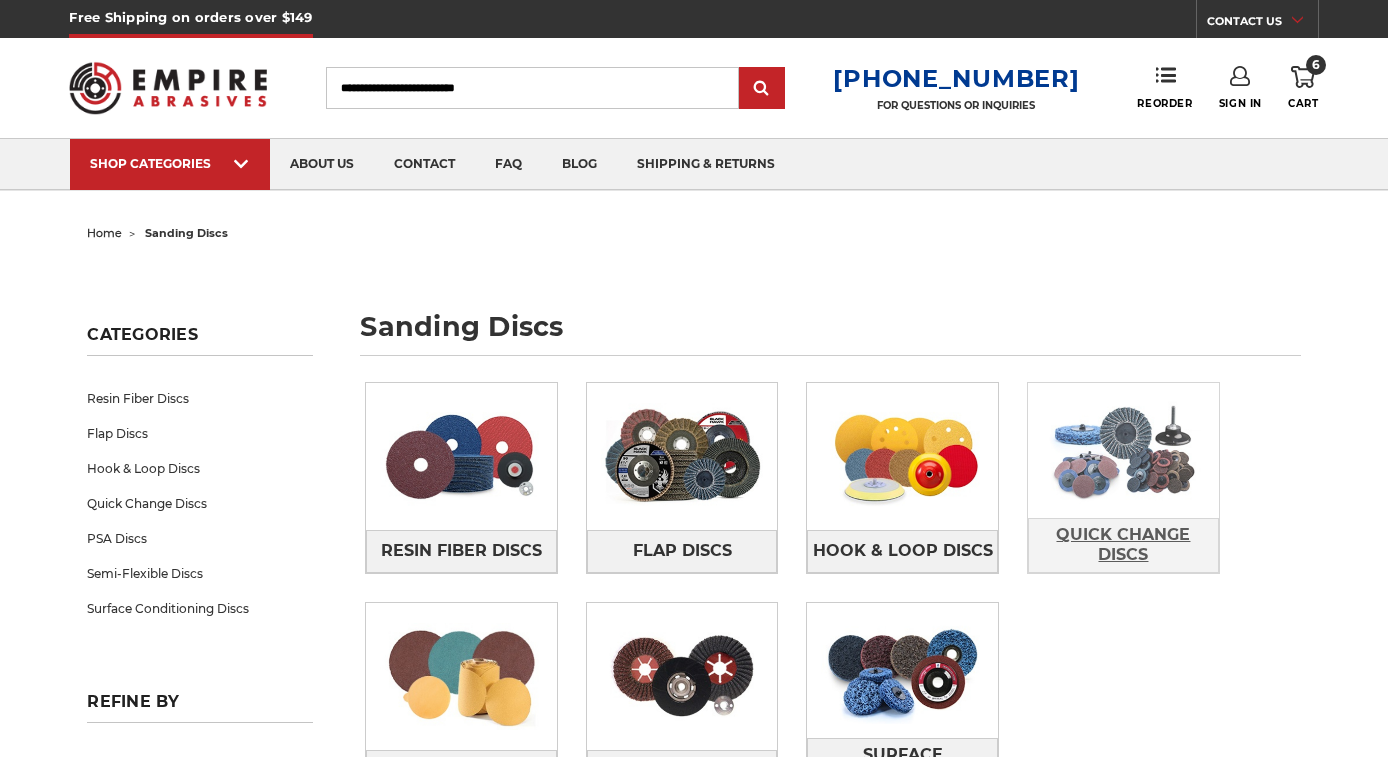 scroll, scrollTop: 0, scrollLeft: 0, axis: both 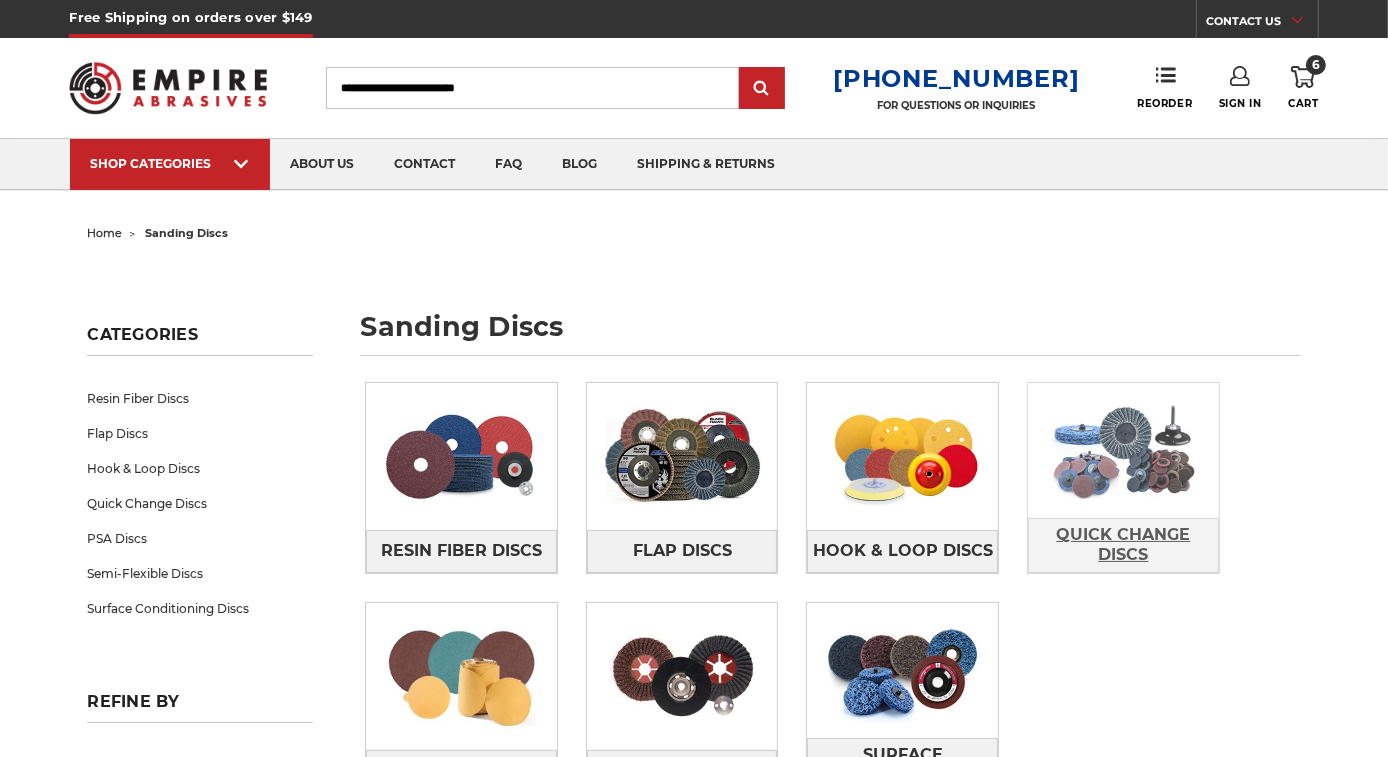 click on "Quick Change Discs" at bounding box center (1123, 545) 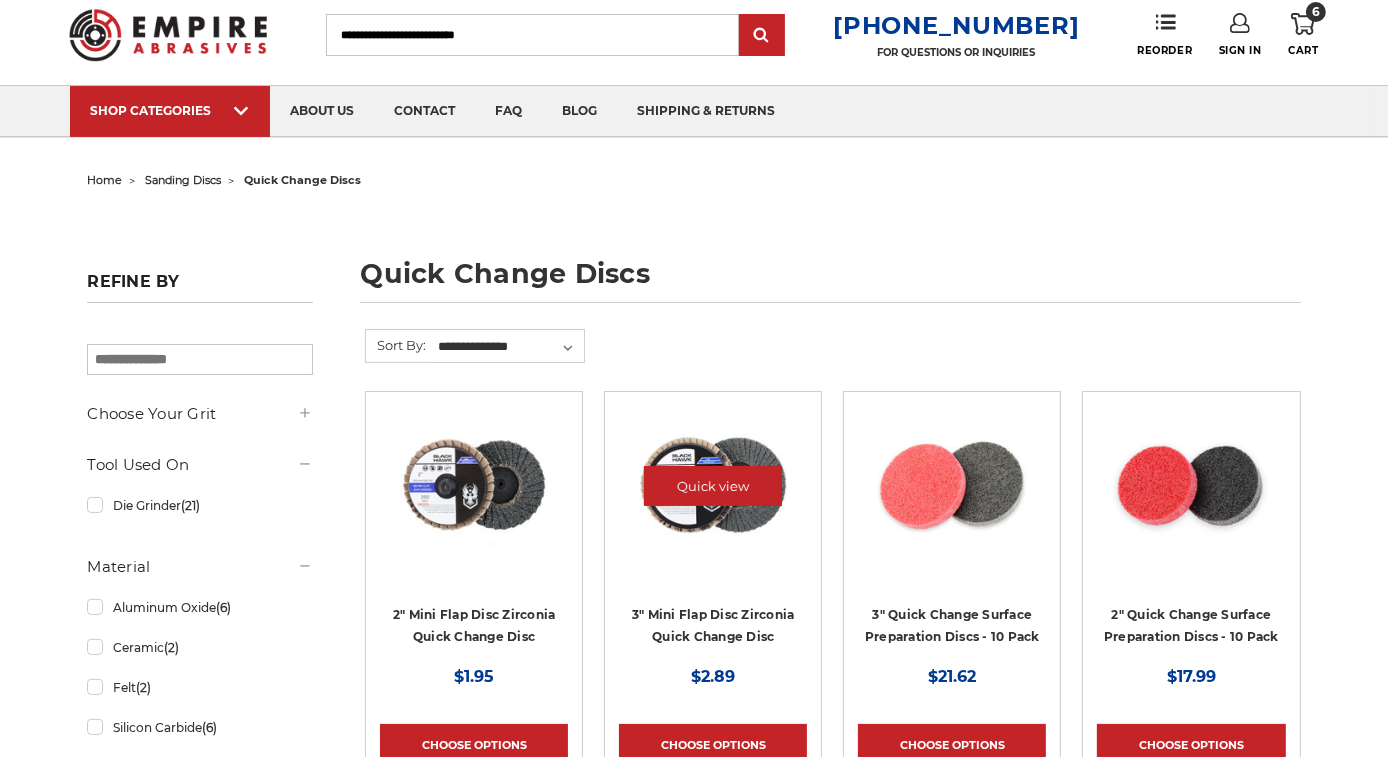 scroll, scrollTop: 99, scrollLeft: 0, axis: vertical 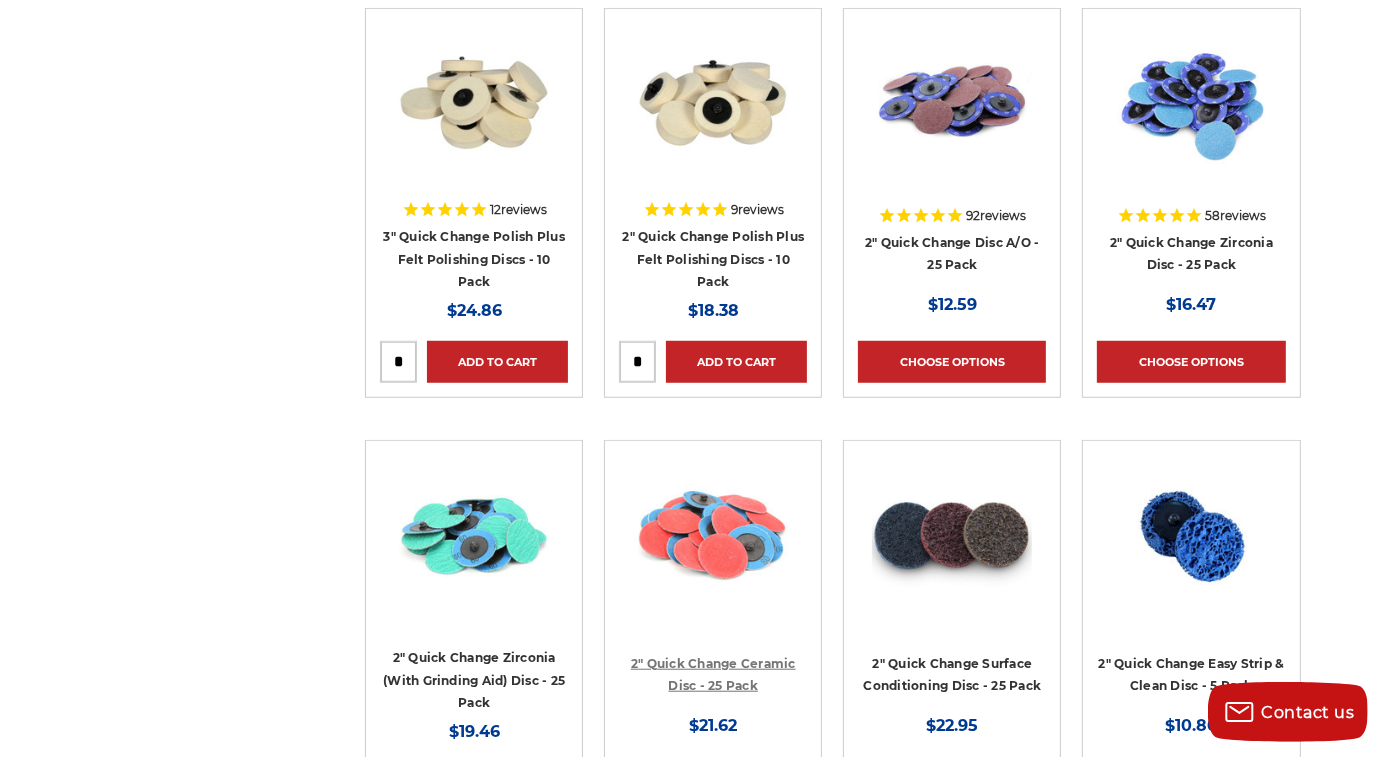 click on "2" Quick Change Ceramic Disc - 25 Pack" at bounding box center [713, 675] 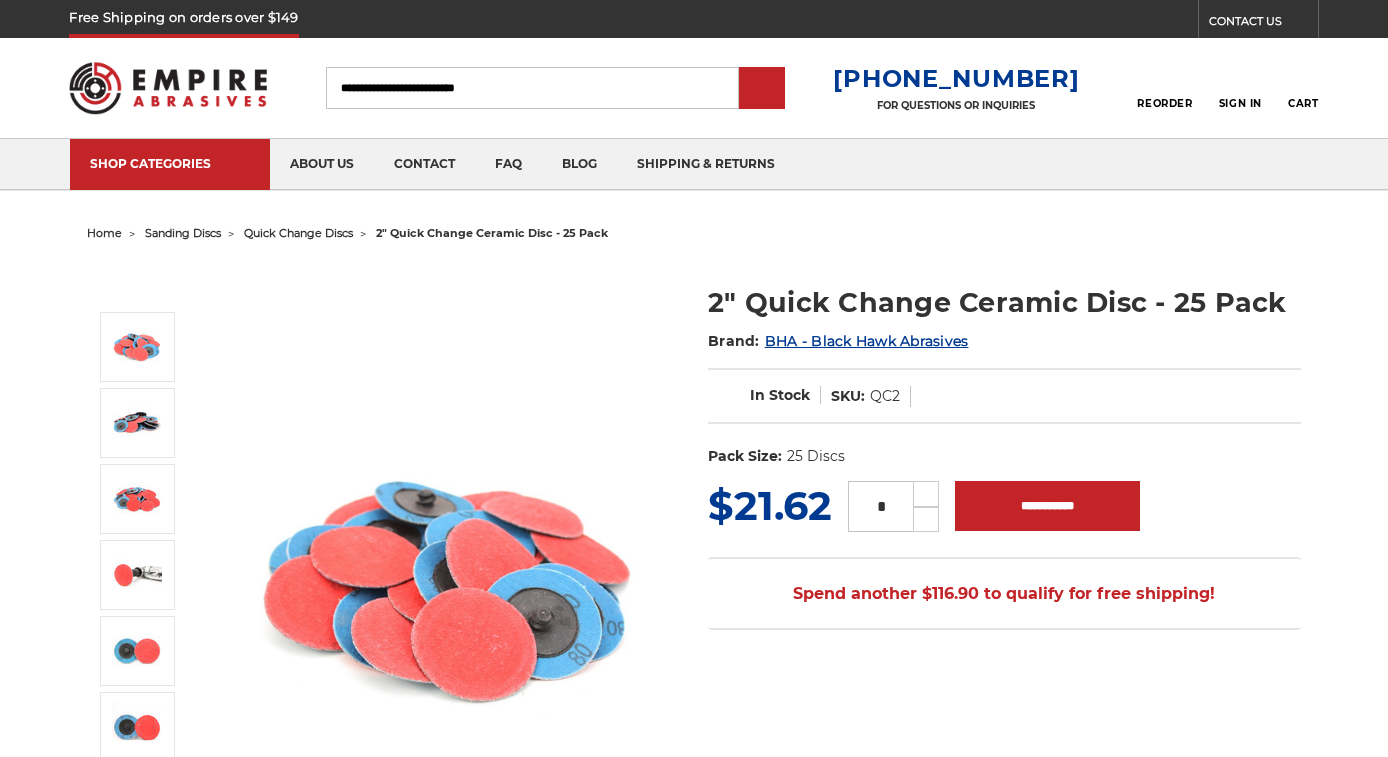 scroll, scrollTop: 0, scrollLeft: 0, axis: both 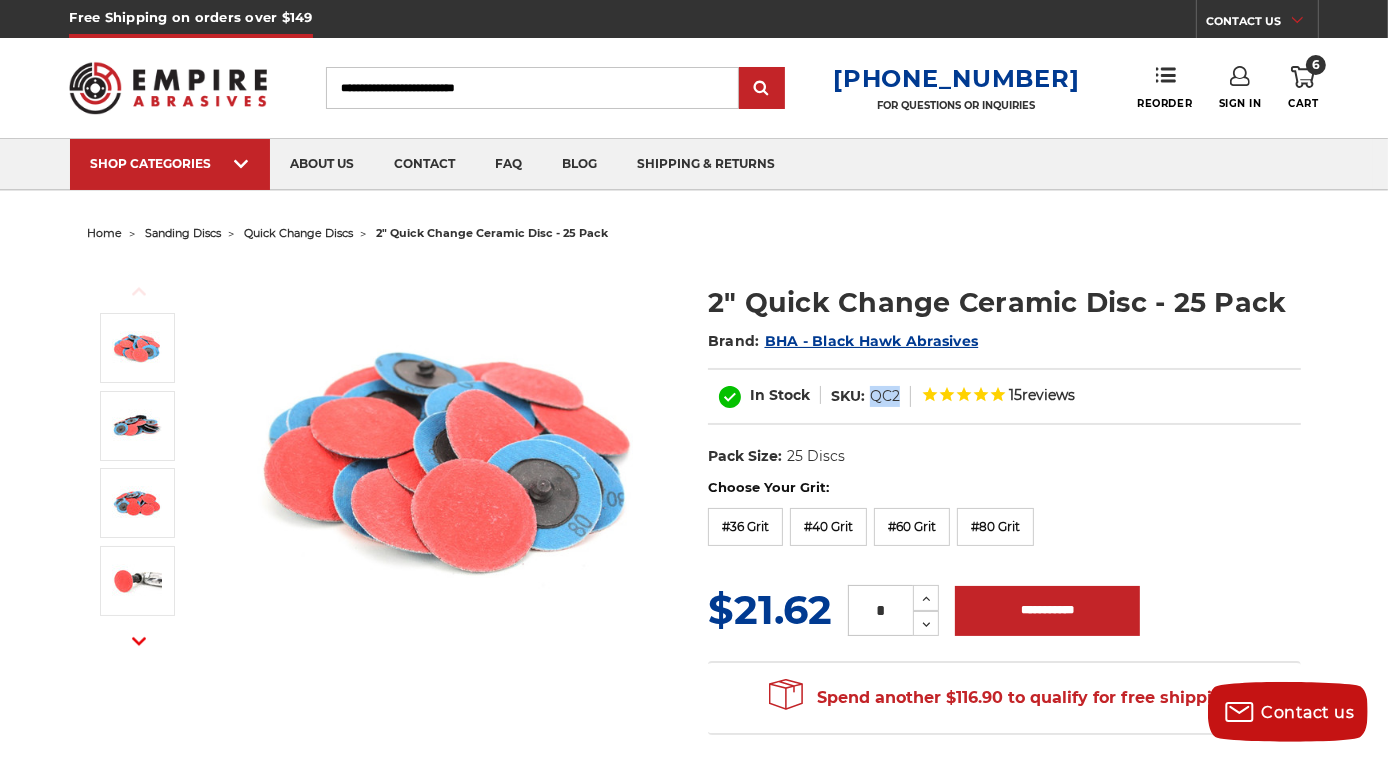 drag, startPoint x: 901, startPoint y: 398, endPoint x: 870, endPoint y: 395, distance: 31.144823 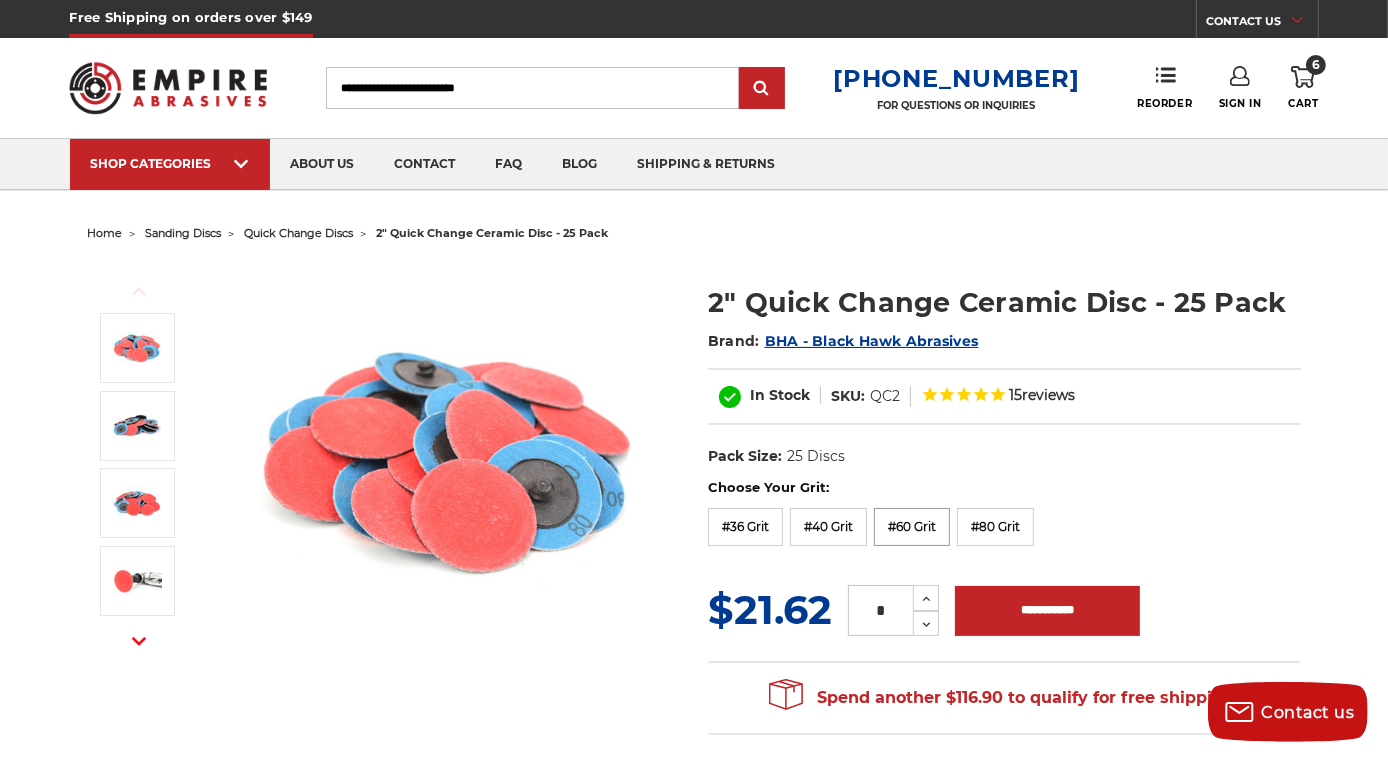 click on "#60 Grit" at bounding box center [912, 527] 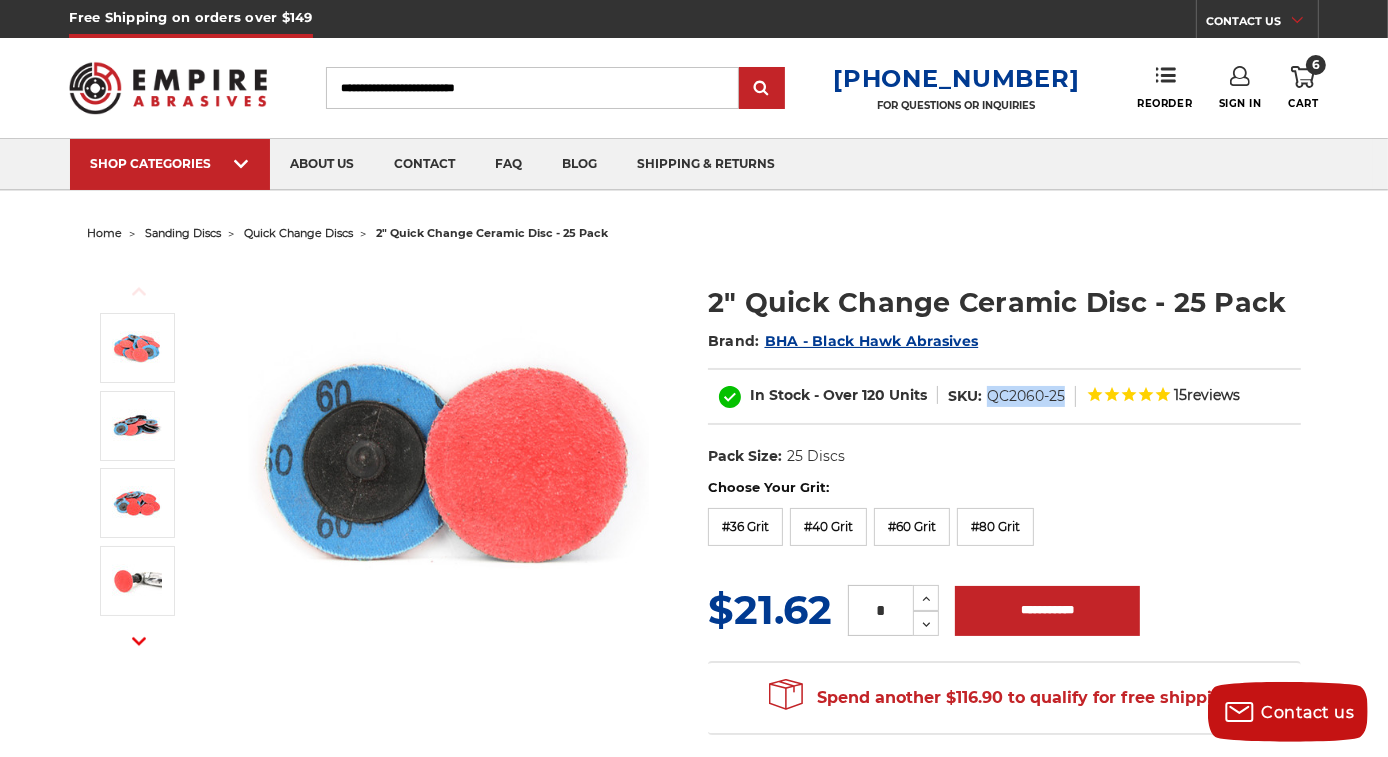 drag, startPoint x: 1066, startPoint y: 395, endPoint x: 987, endPoint y: 408, distance: 80.06248 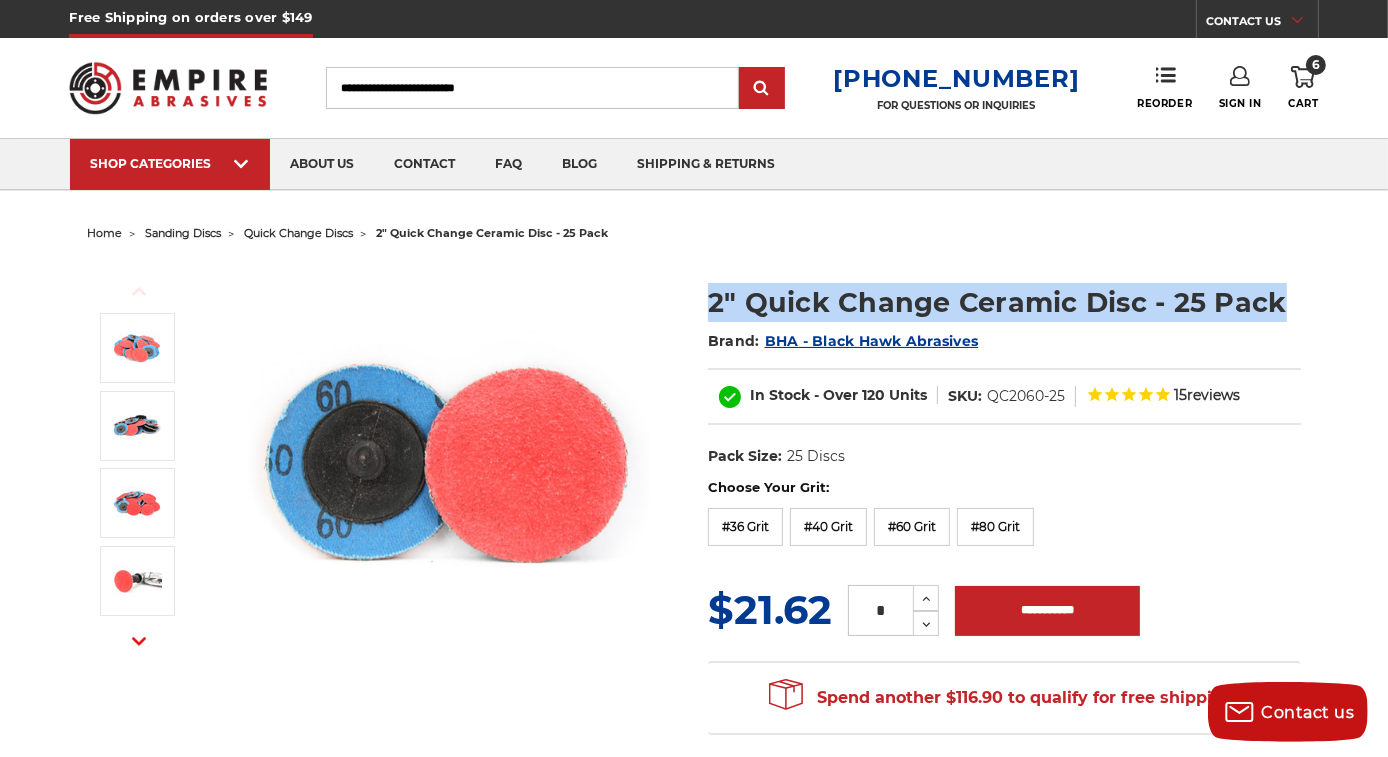 drag, startPoint x: 1288, startPoint y: 298, endPoint x: 695, endPoint y: 307, distance: 593.0683 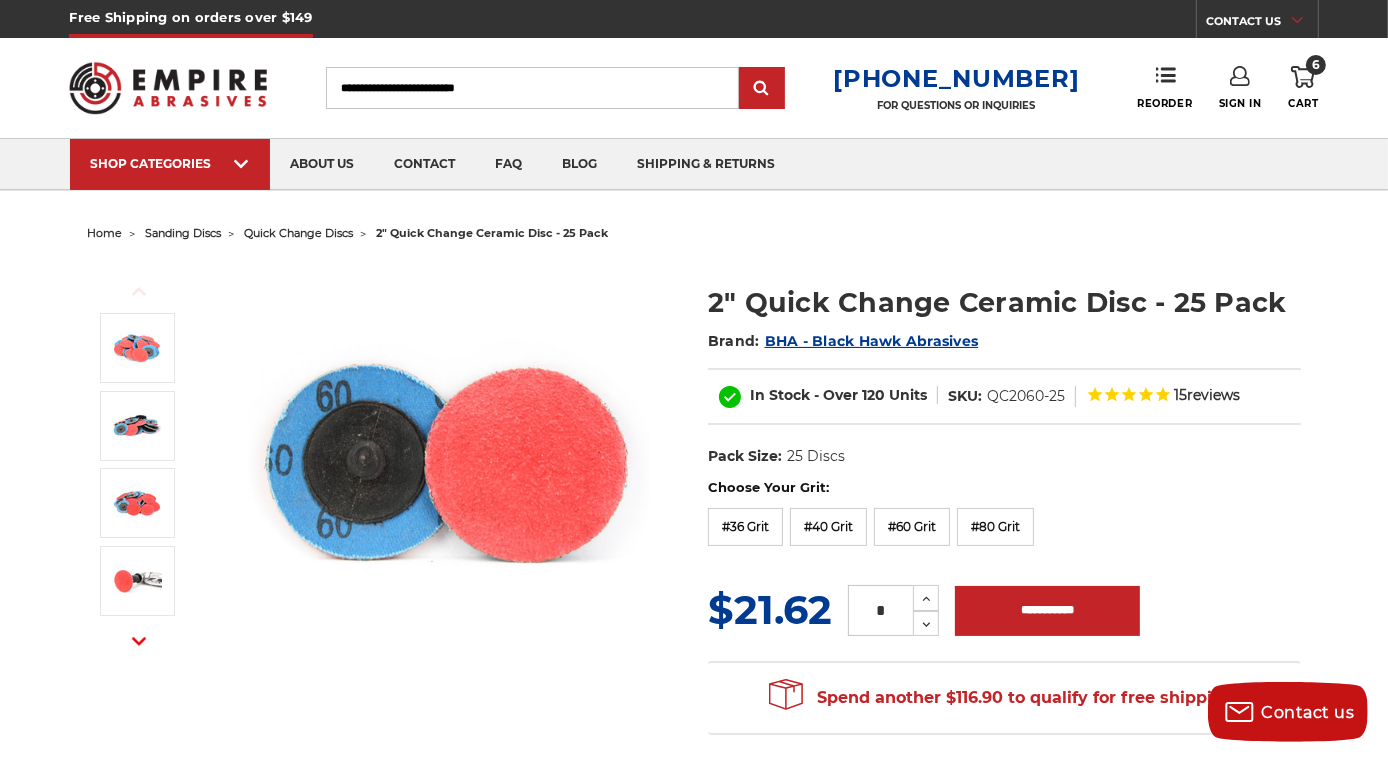 click on "Sign In" at bounding box center (1240, 88) 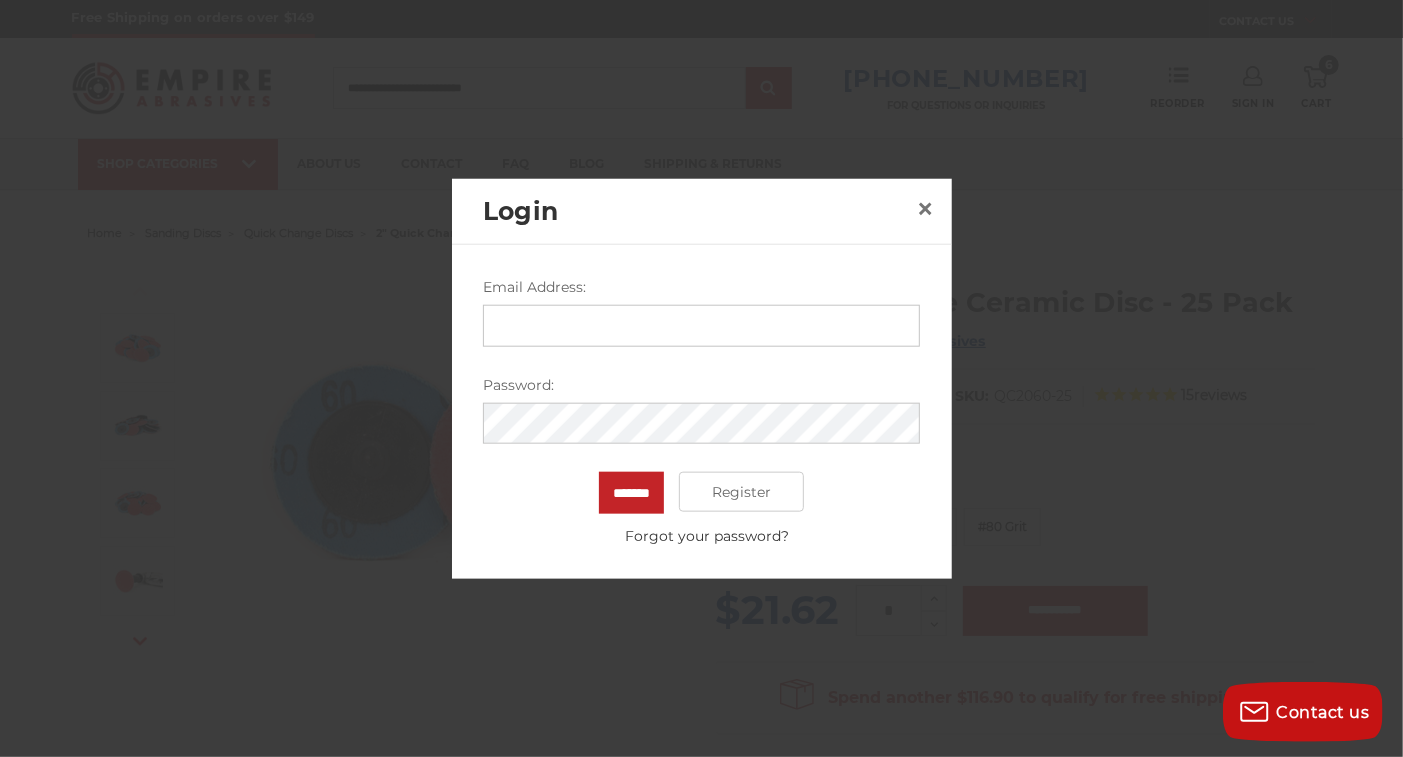 click on "Email Address:" at bounding box center (701, 325) 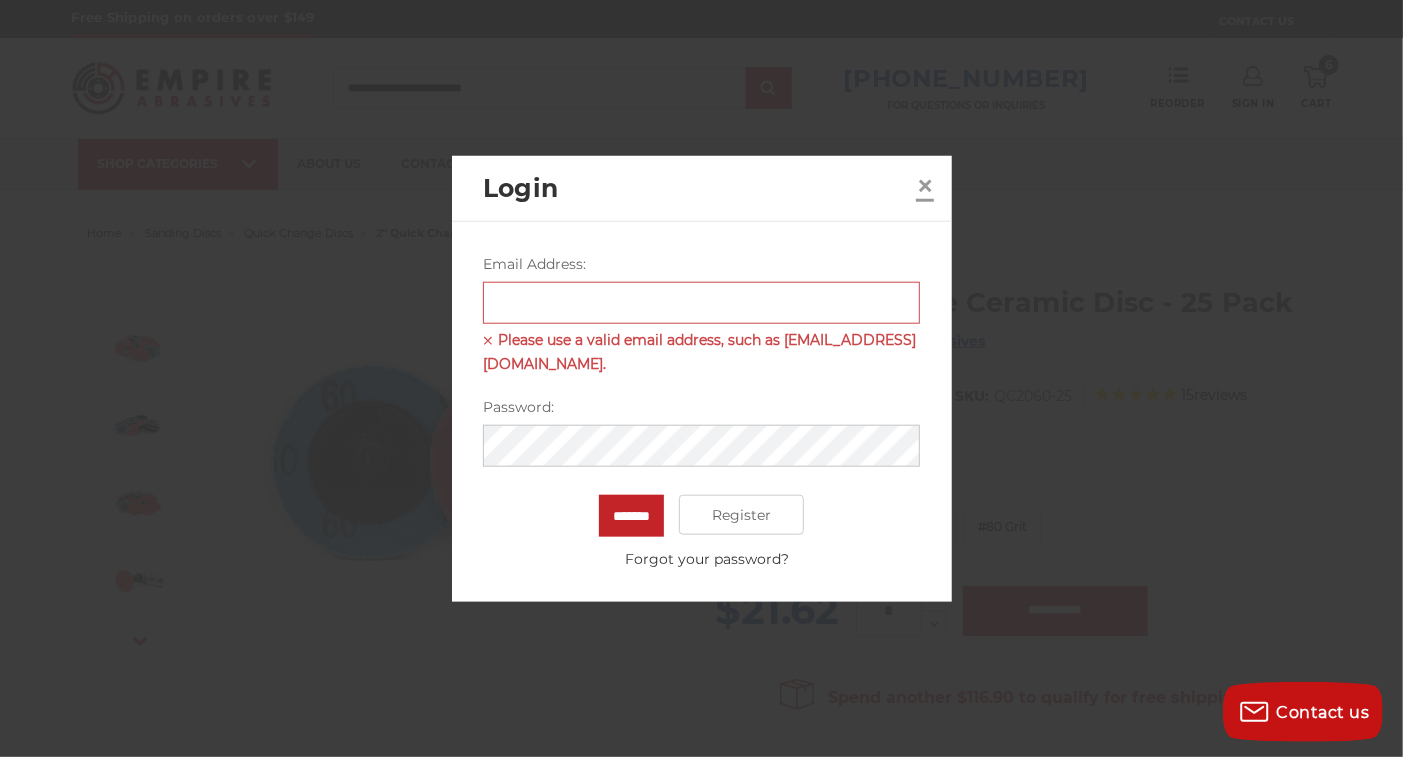 click on "×" at bounding box center [925, 185] 